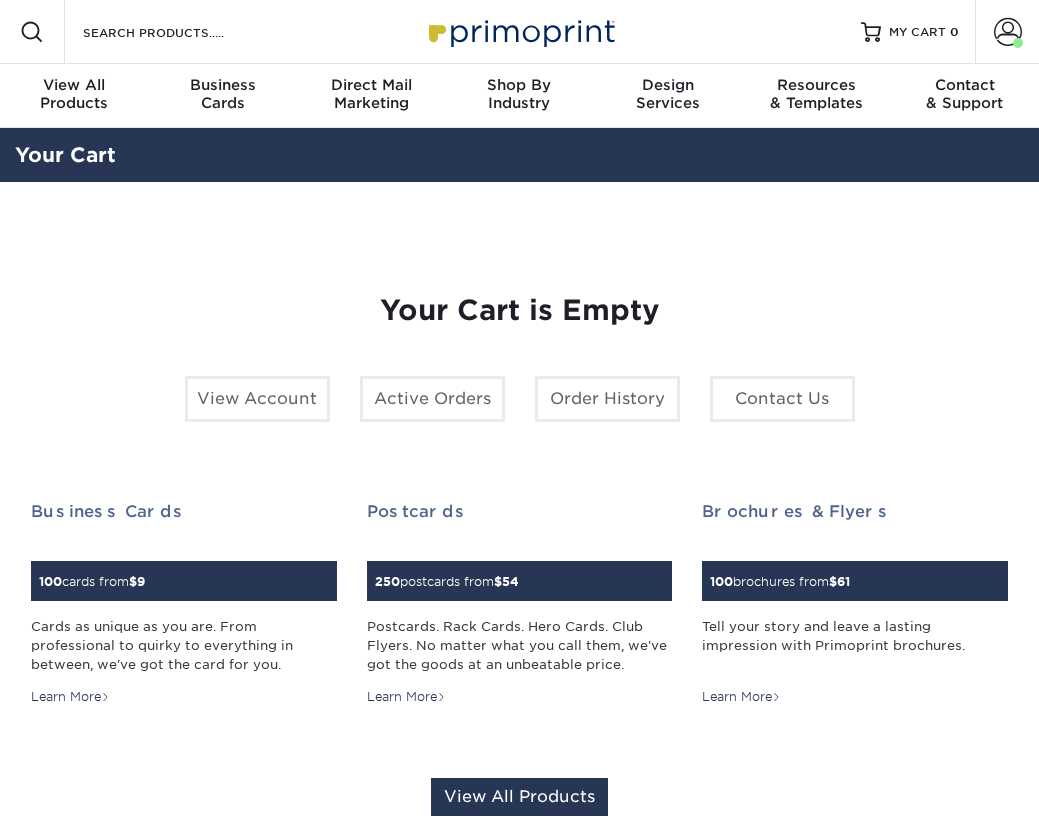 scroll, scrollTop: 0, scrollLeft: 0, axis: both 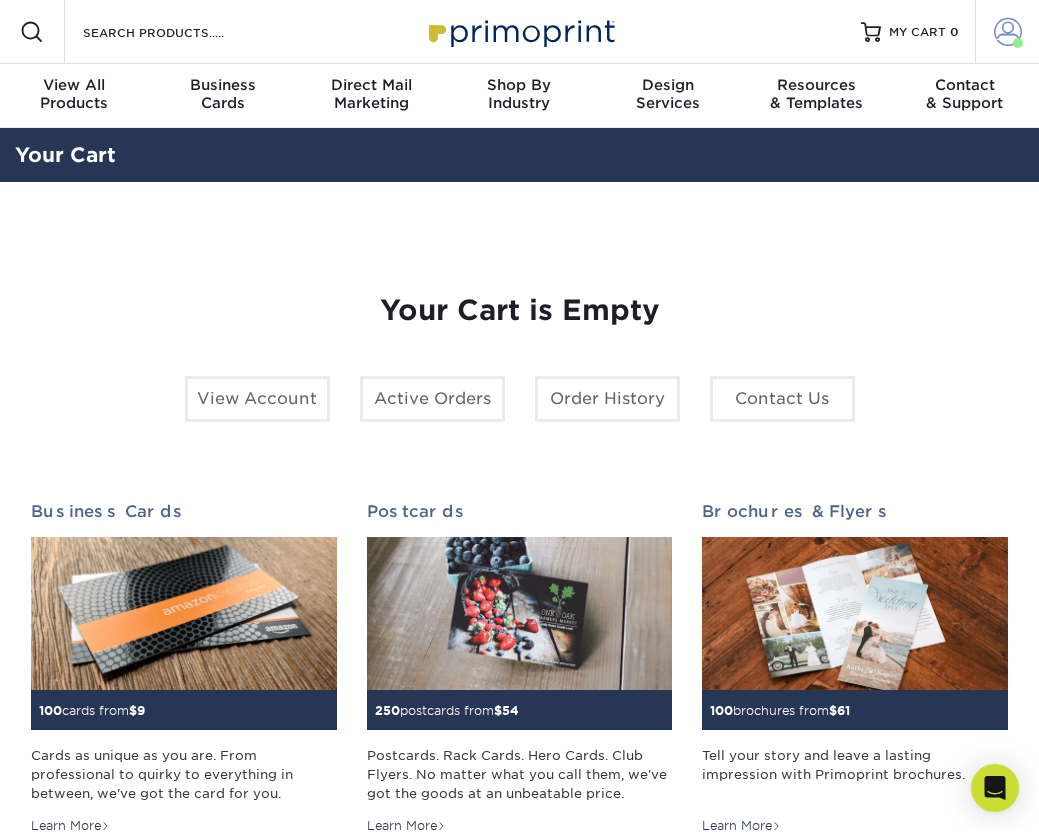 click at bounding box center (1008, 32) 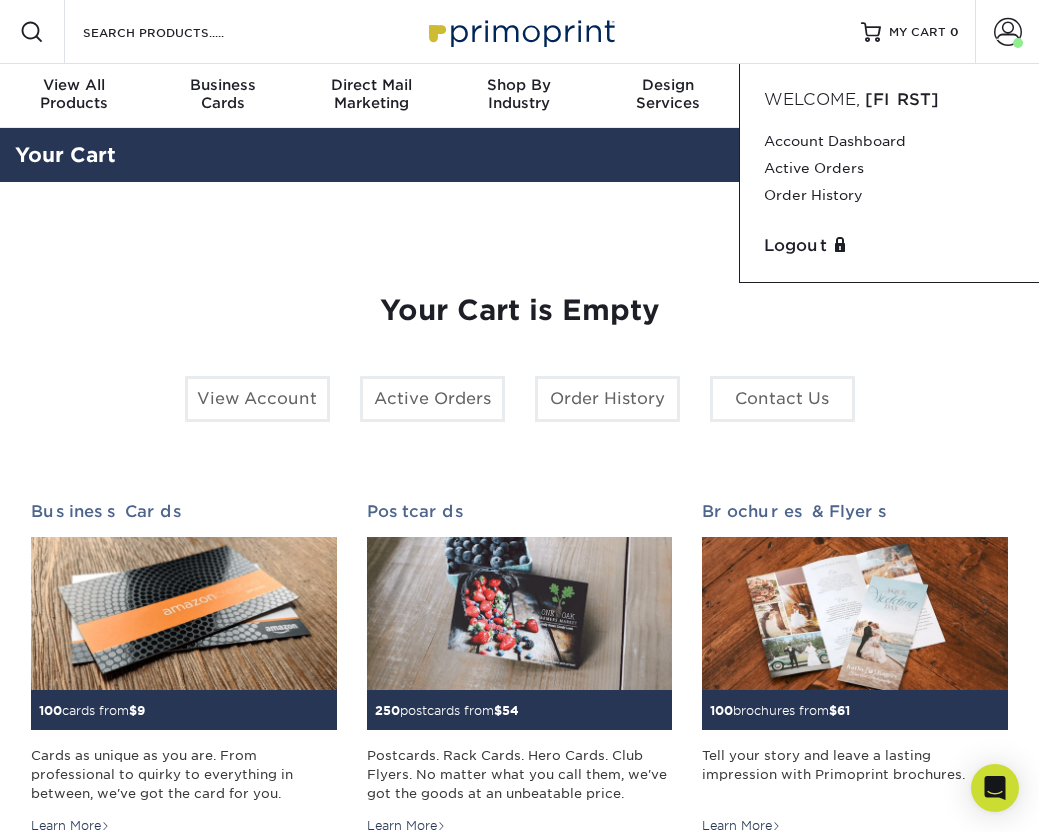 click on "Your Cart is Empty
View Account
Active Orders
Order History
Contact Us
Business Cards
100  cards from  $ 9
Learn More
250 $ 54" at bounding box center (519, 619) 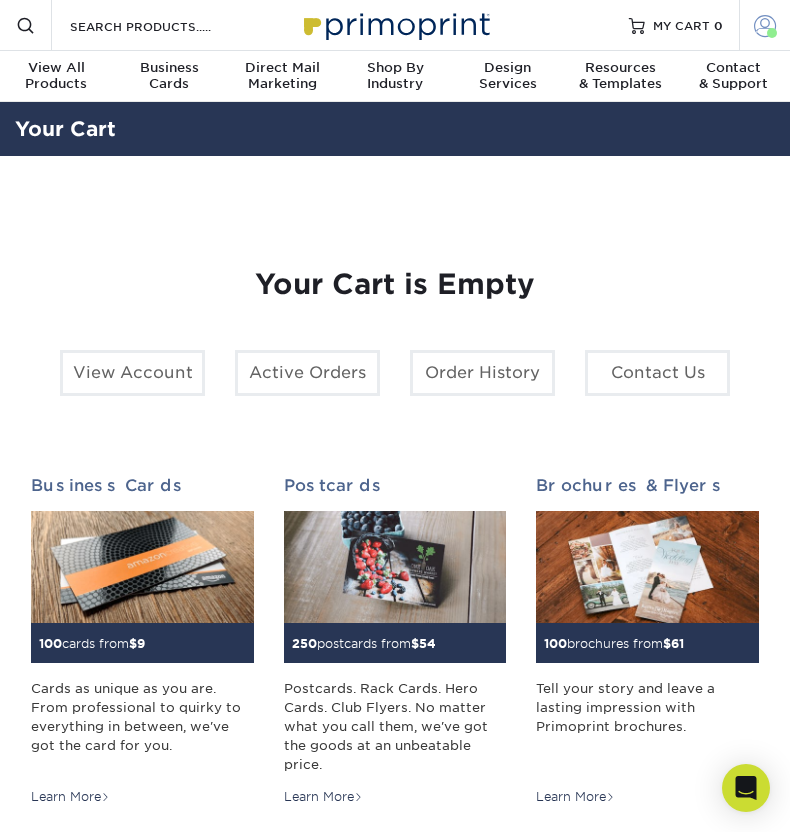click at bounding box center (765, 25) 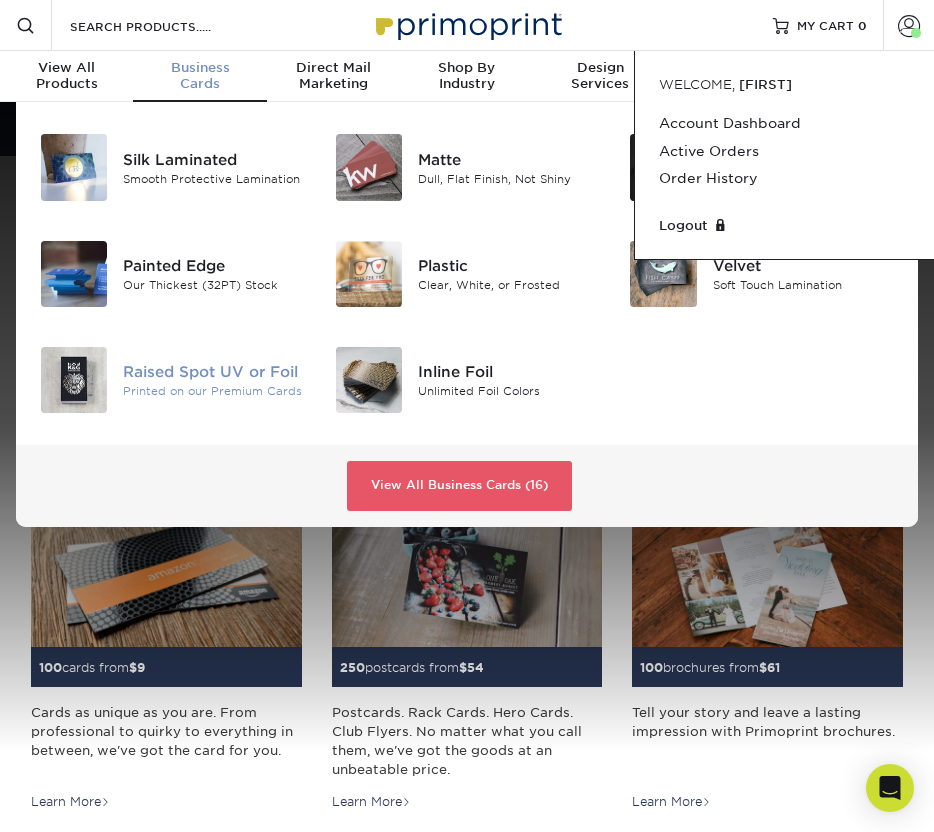 click on "Raised Spot UV or Foil
Printed on our Premium Cards" at bounding box center [221, 380] 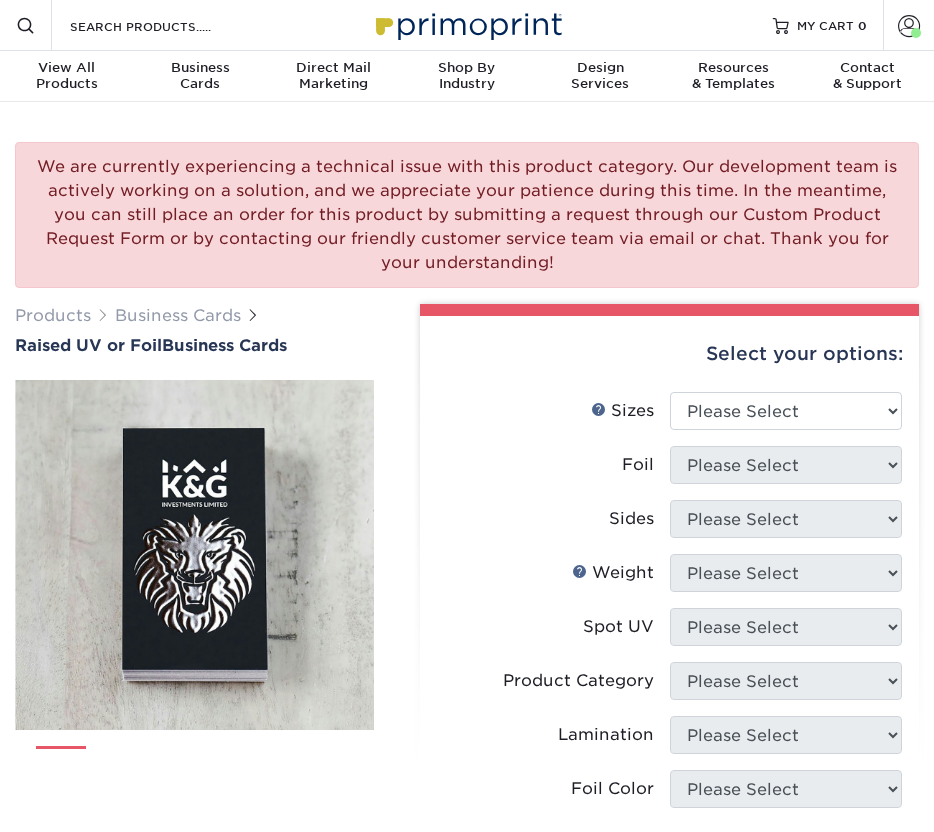 scroll, scrollTop: 0, scrollLeft: 0, axis: both 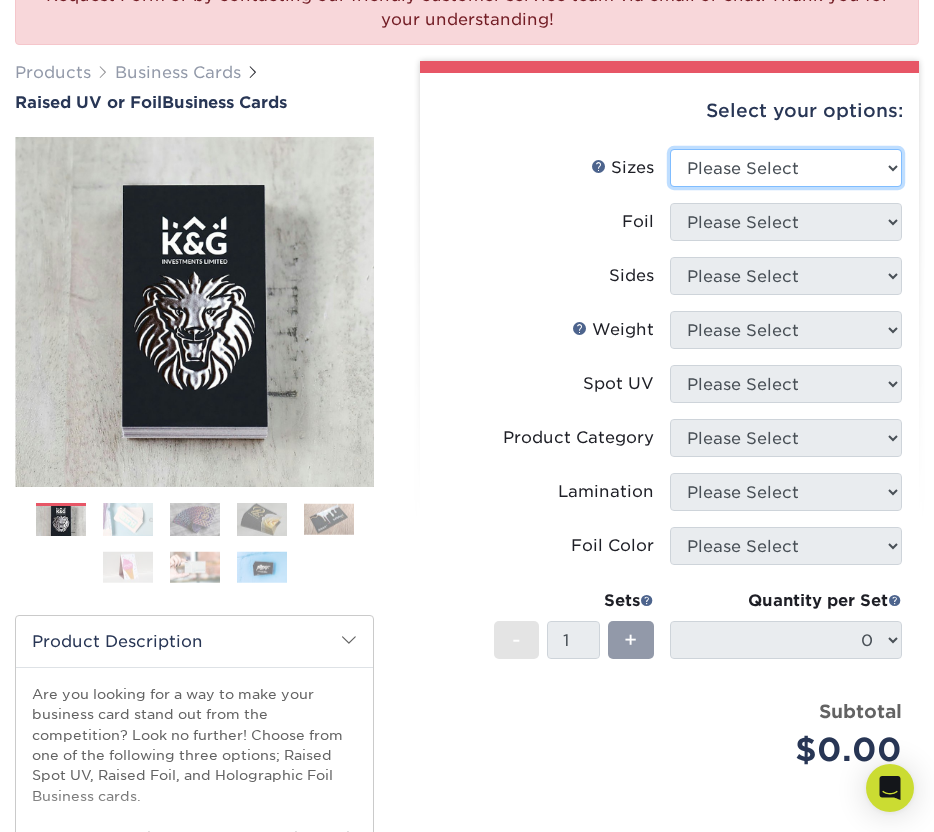 click on "Please Select
2" x 3.5" - Standard" at bounding box center (786, 168) 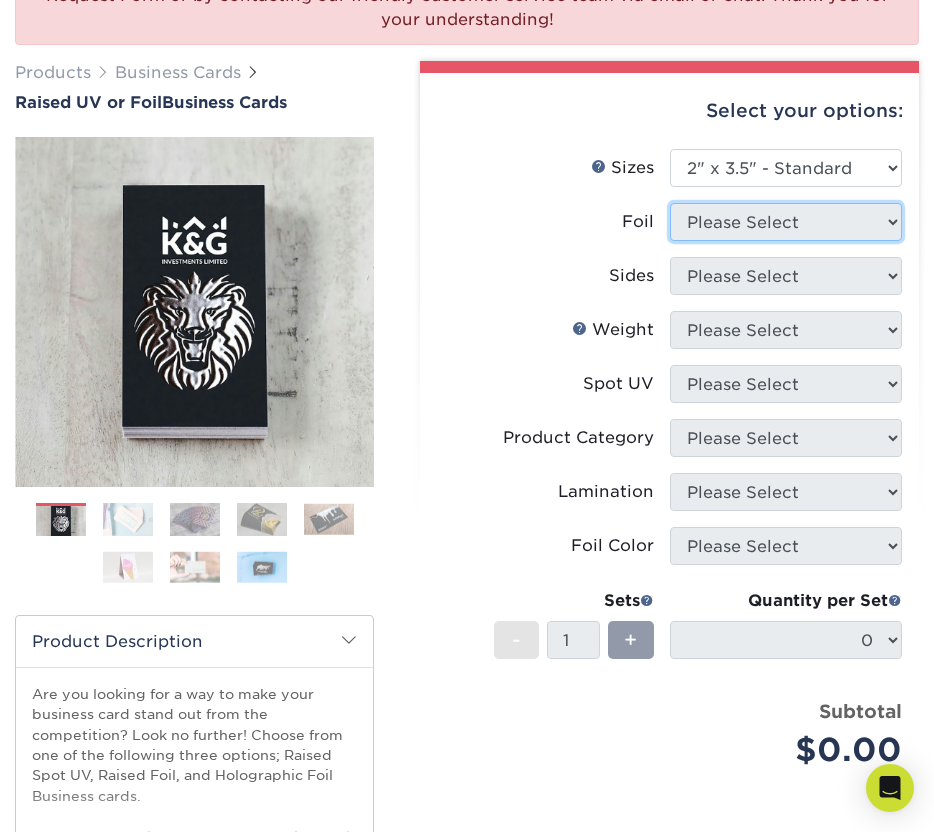 click on "Please Select" at bounding box center [786, 222] 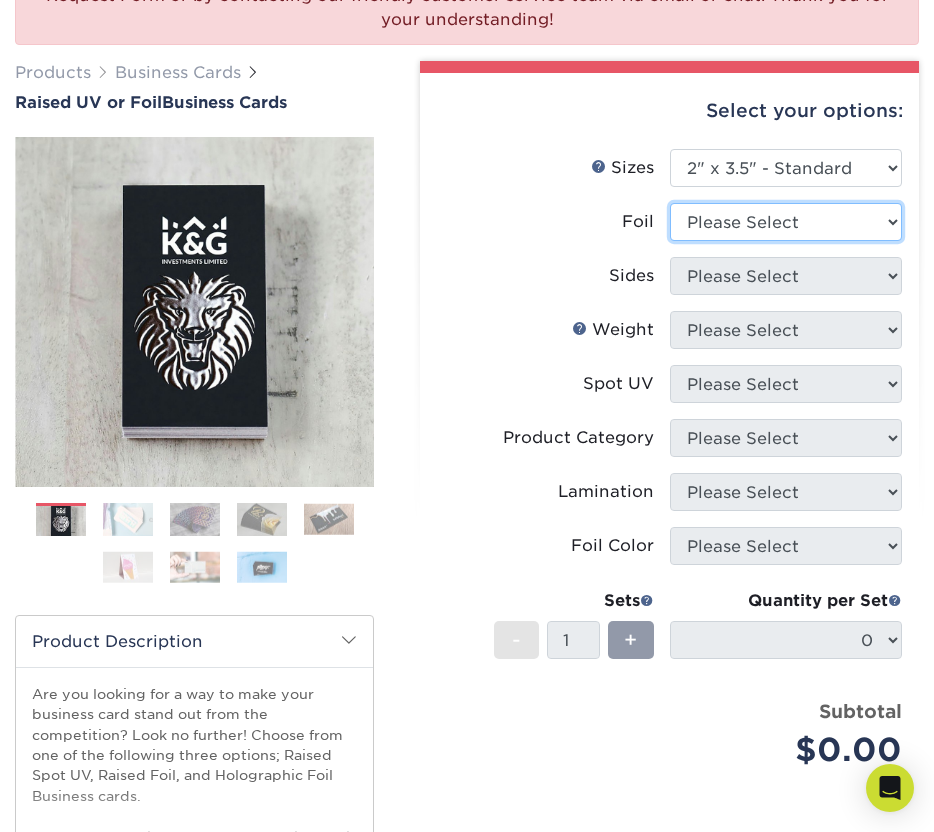 select on "1" 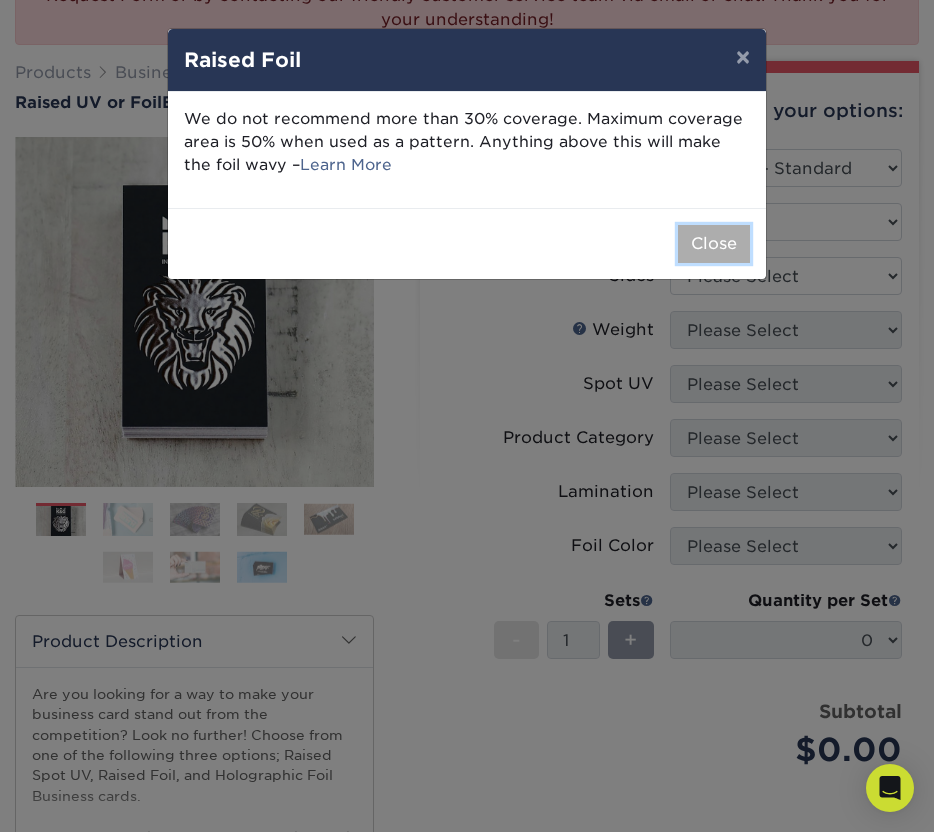 click on "Close" at bounding box center [714, 244] 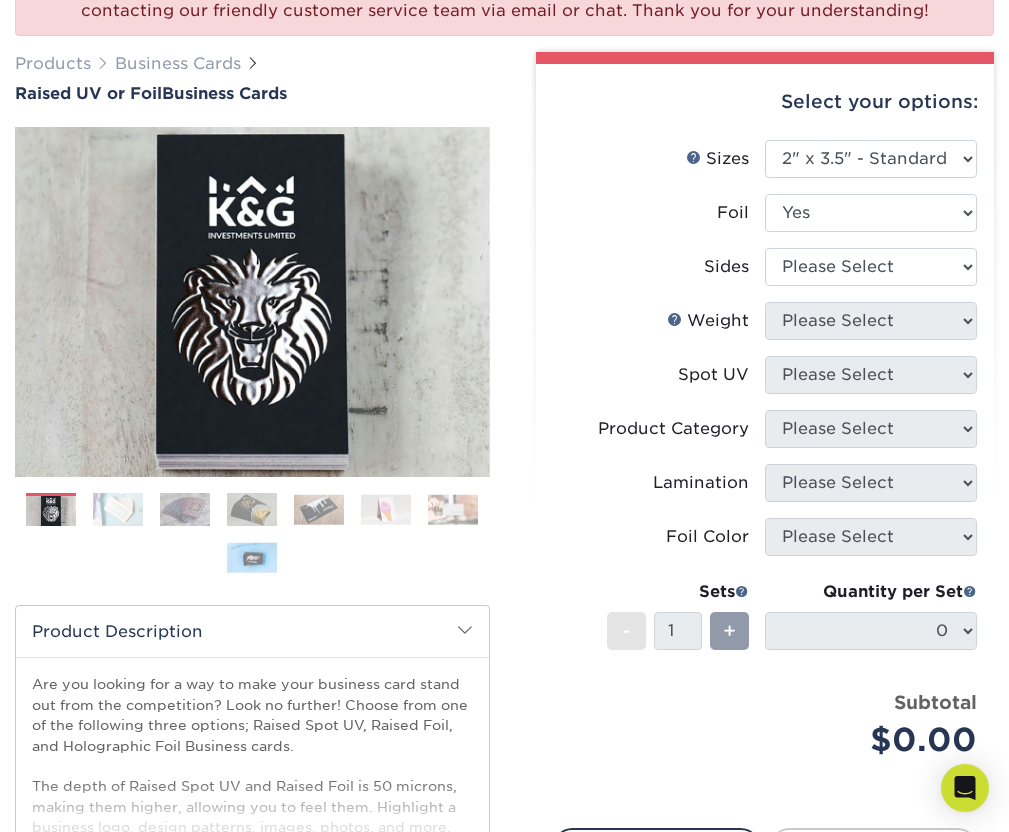 scroll, scrollTop: 253, scrollLeft: 0, axis: vertical 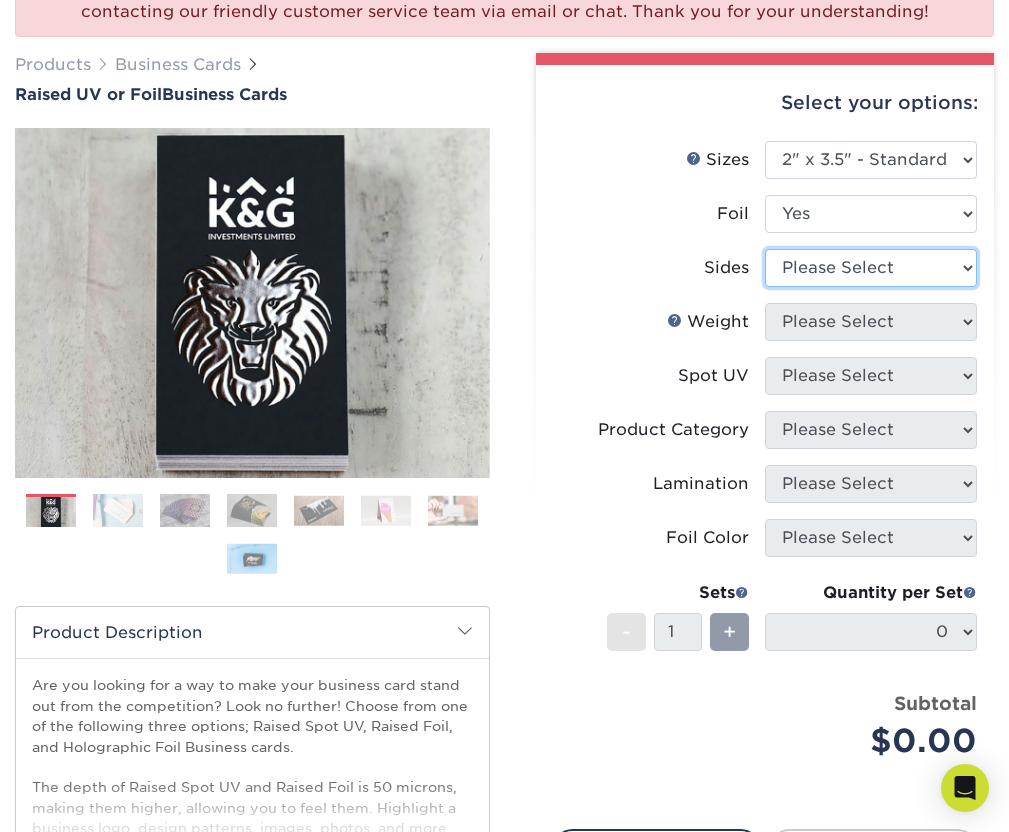 click on "Please Select Print Both Sides - Foil Both Sides Print Both Sides - Foil Front Only Print Front Only - Foil Front Only" at bounding box center (871, 268) 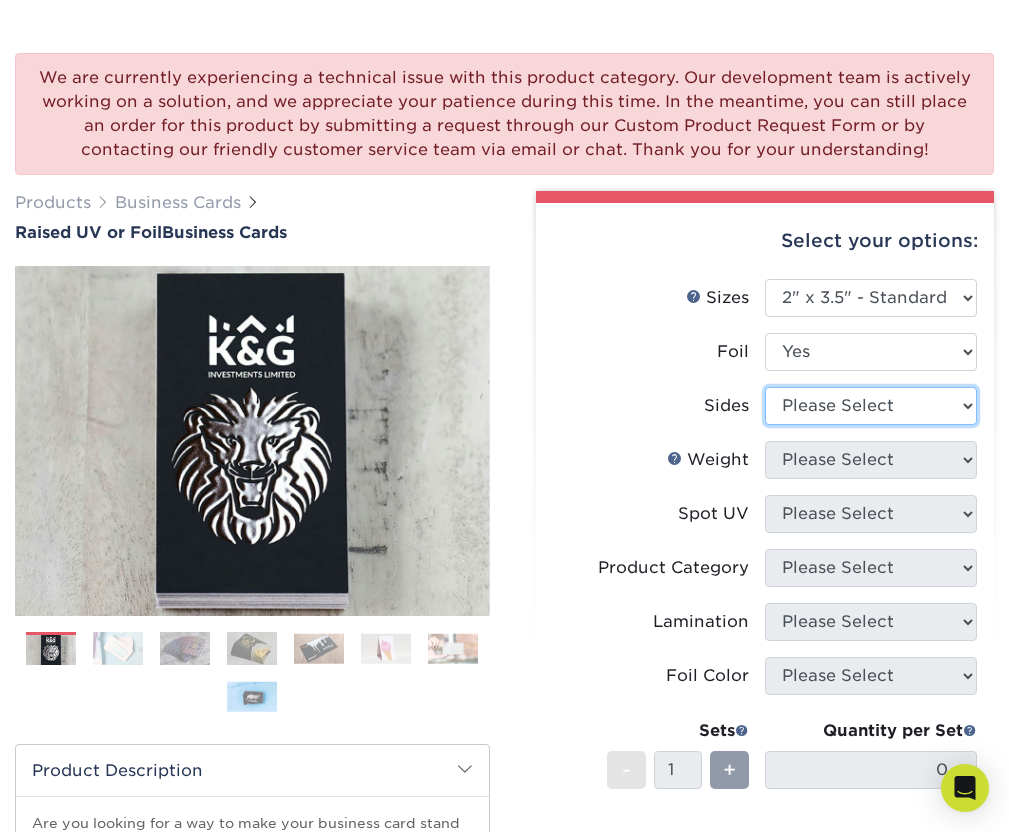 scroll, scrollTop: 120, scrollLeft: 0, axis: vertical 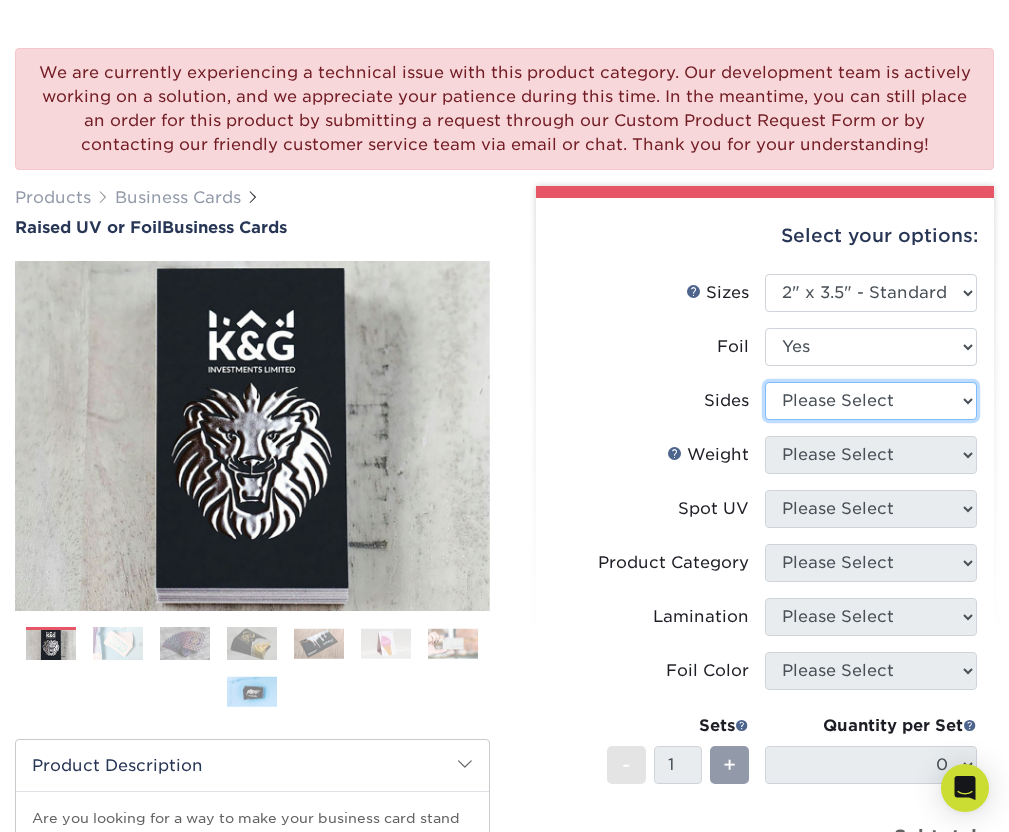click on "Please Select Print Both Sides - Foil Both Sides Print Both Sides - Foil Front Only Print Front Only - Foil Front Only" at bounding box center [871, 401] 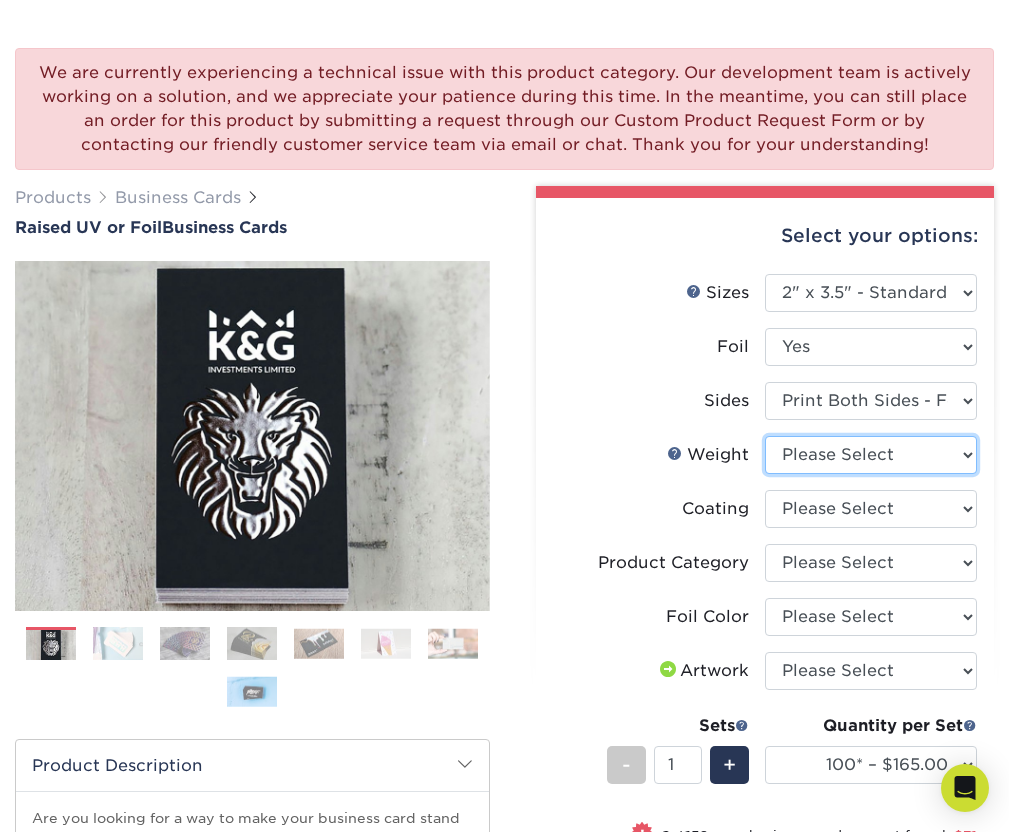 click on "Please Select 16PT" at bounding box center (871, 455) 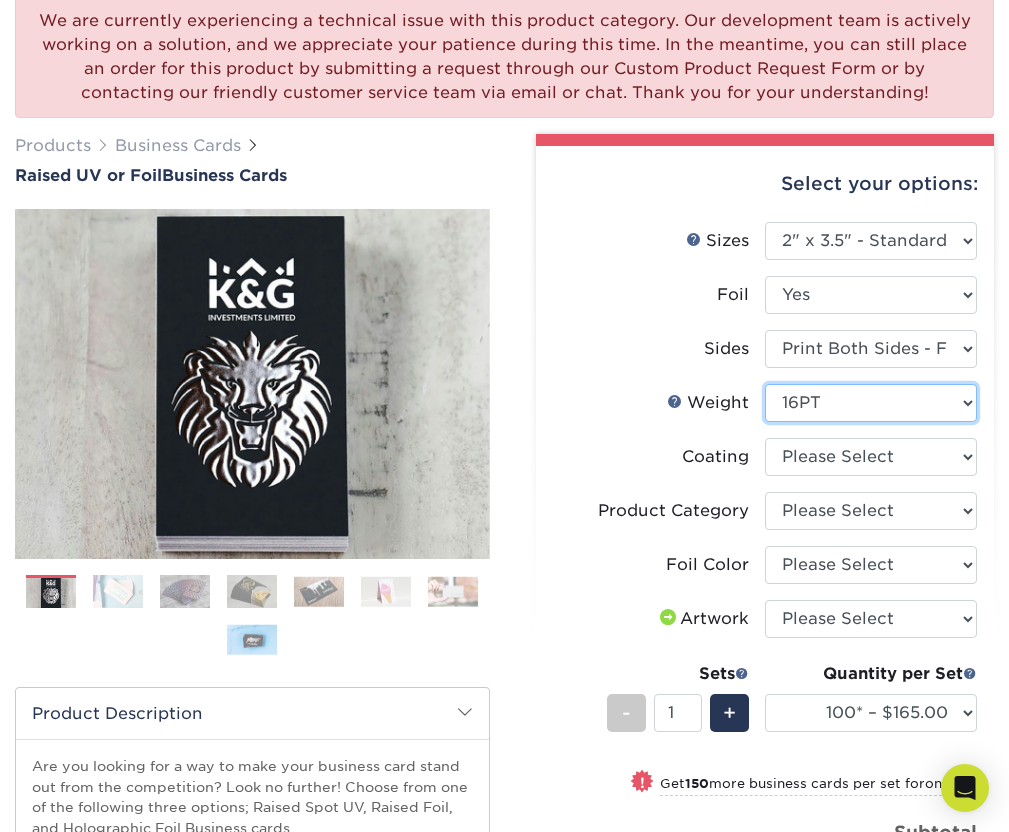 scroll, scrollTop: 171, scrollLeft: 0, axis: vertical 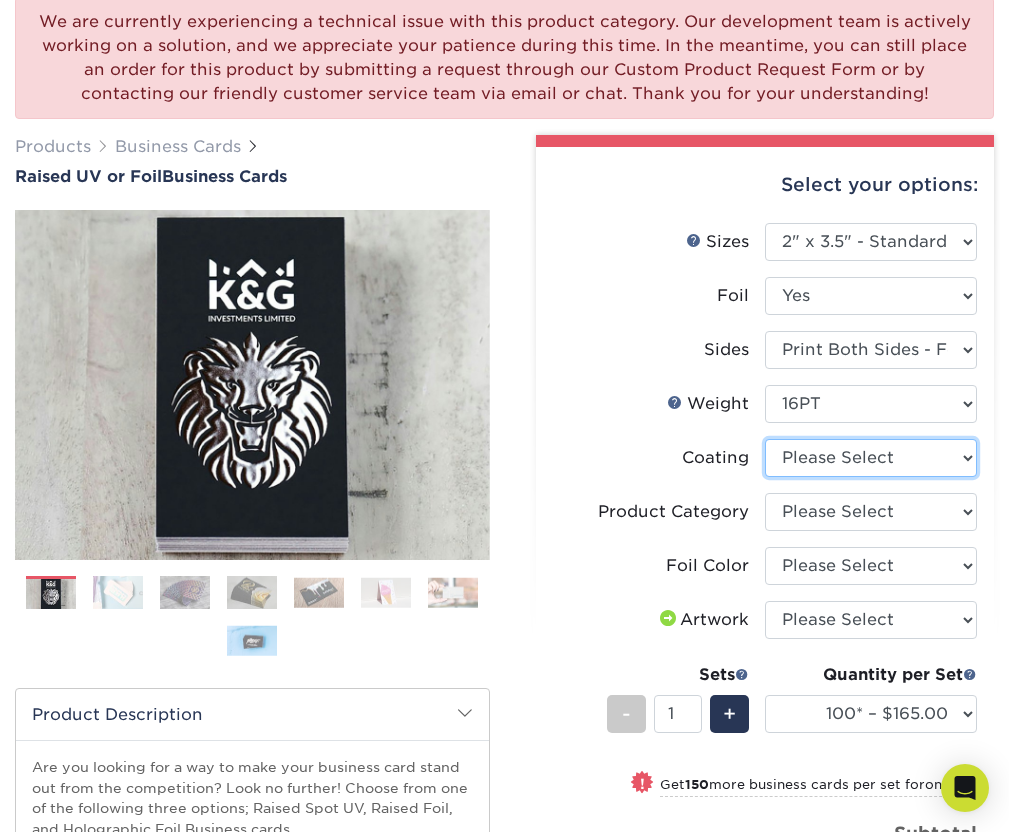 click at bounding box center (871, 458) 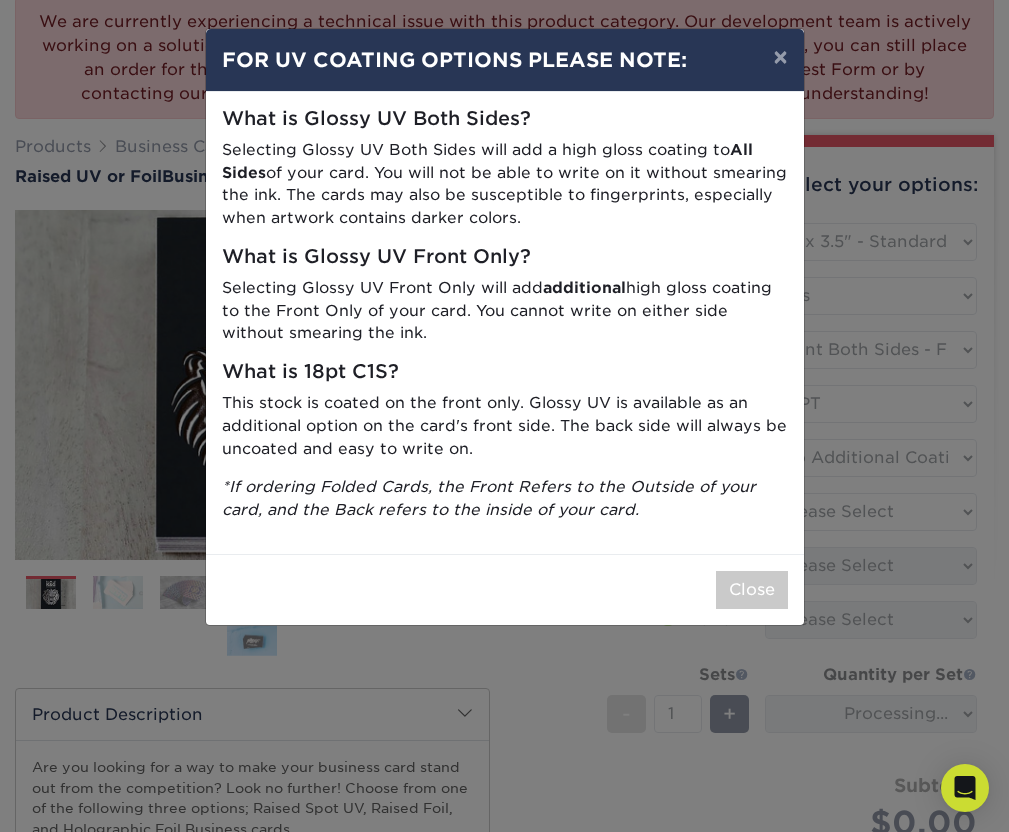 click on "Close" at bounding box center [505, 589] 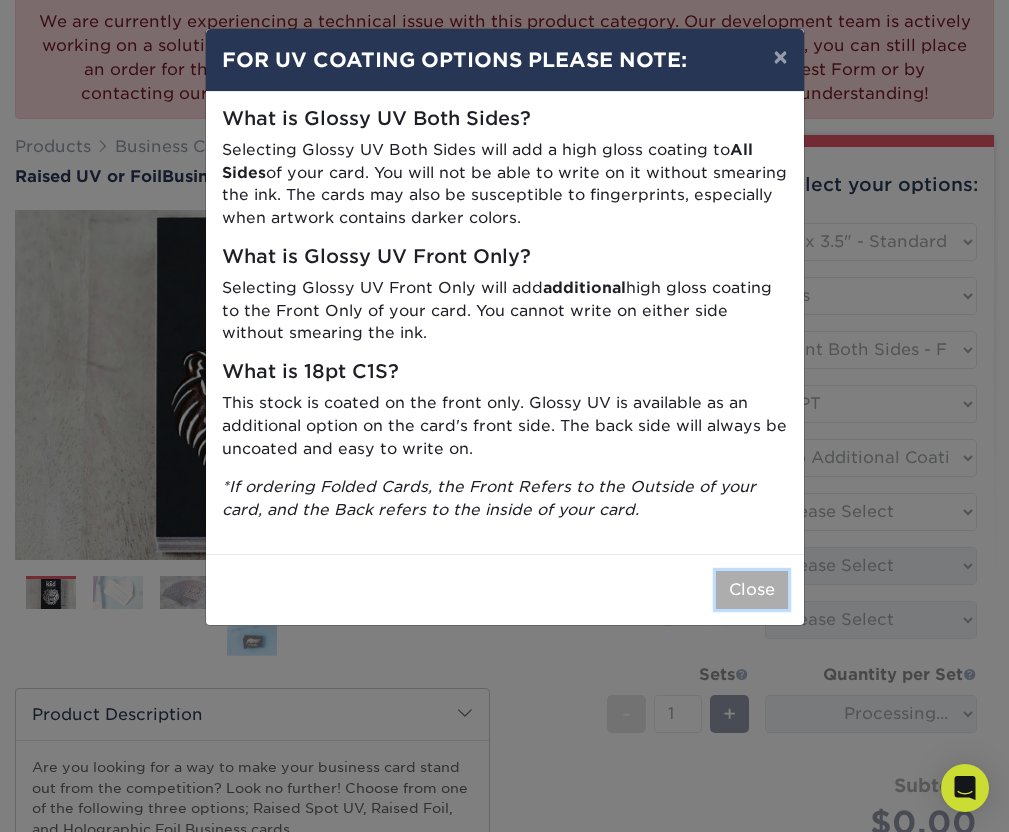 click on "Close" at bounding box center [752, 590] 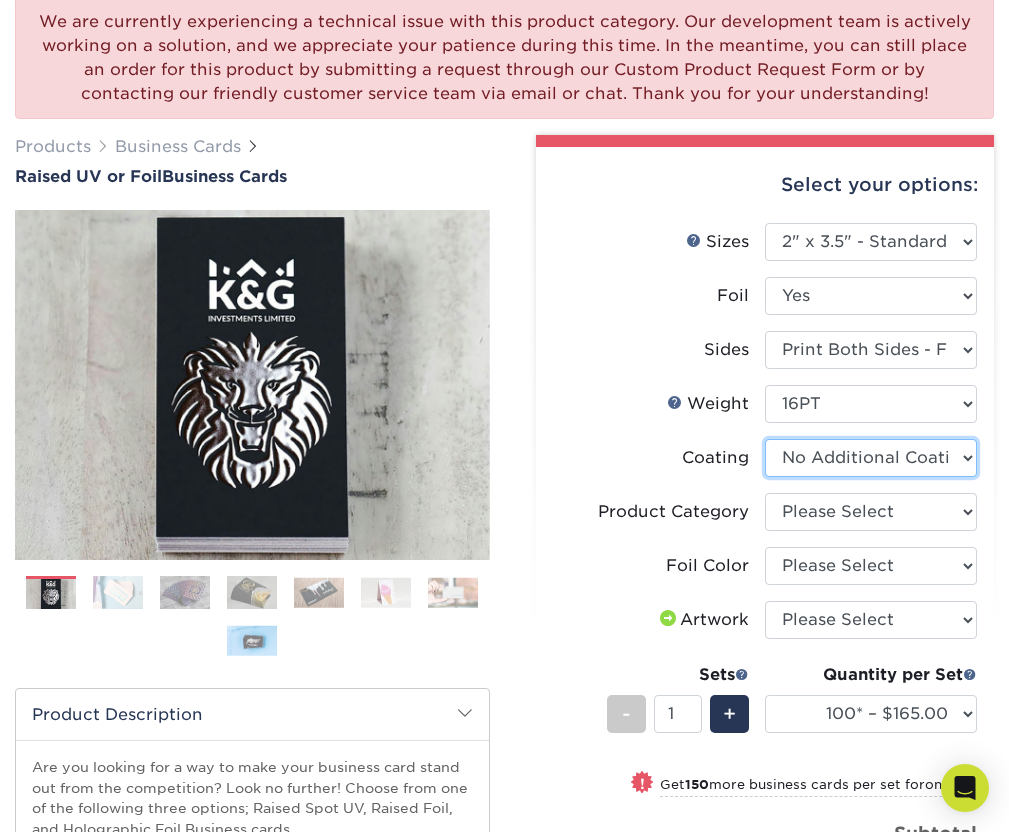 click at bounding box center [871, 458] 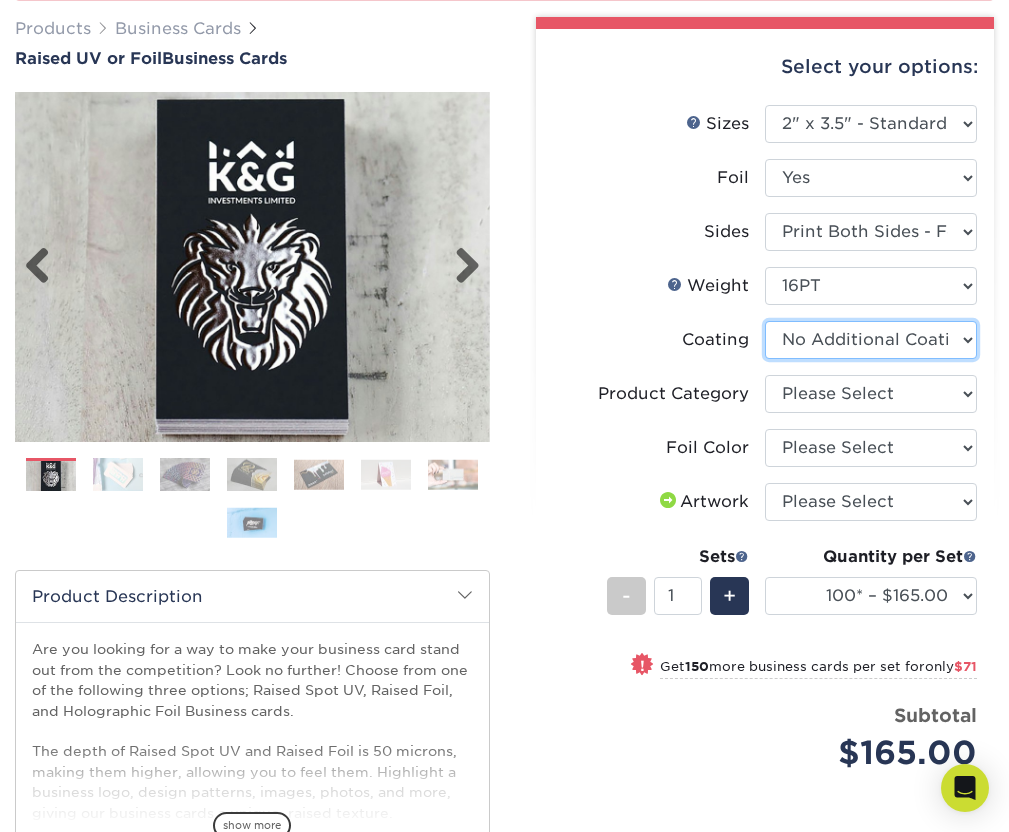 scroll, scrollTop: 291, scrollLeft: 0, axis: vertical 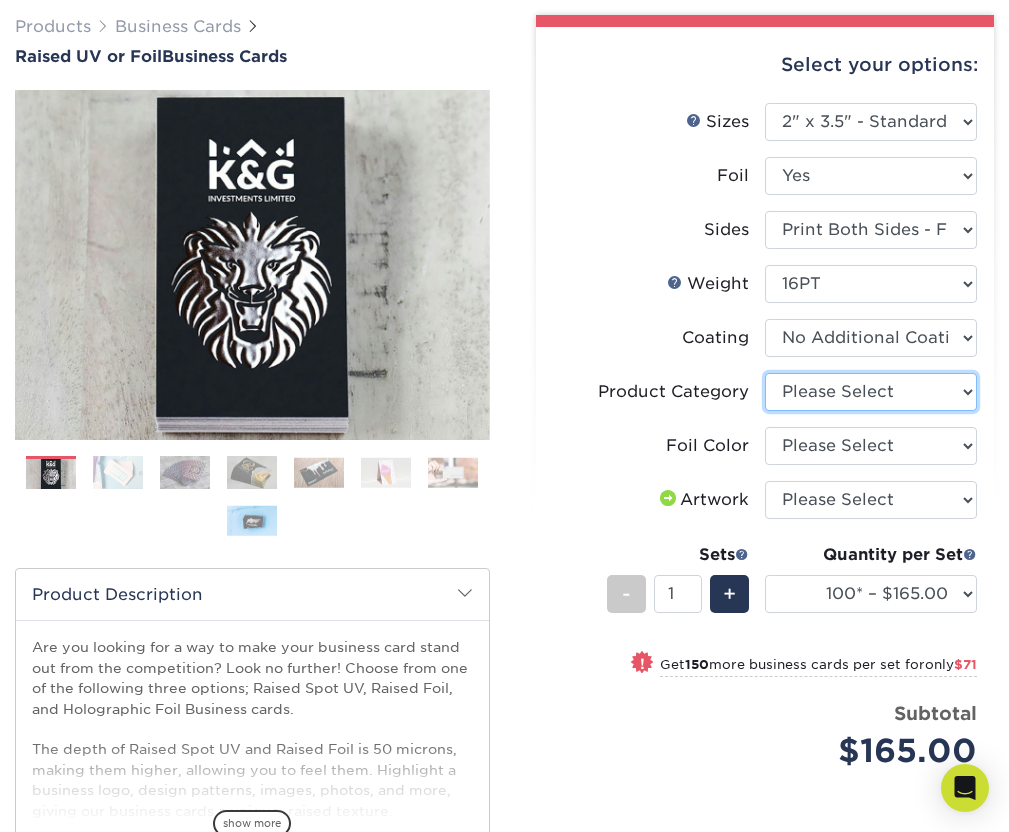 click on "Please Select Business Cards" at bounding box center [871, 392] 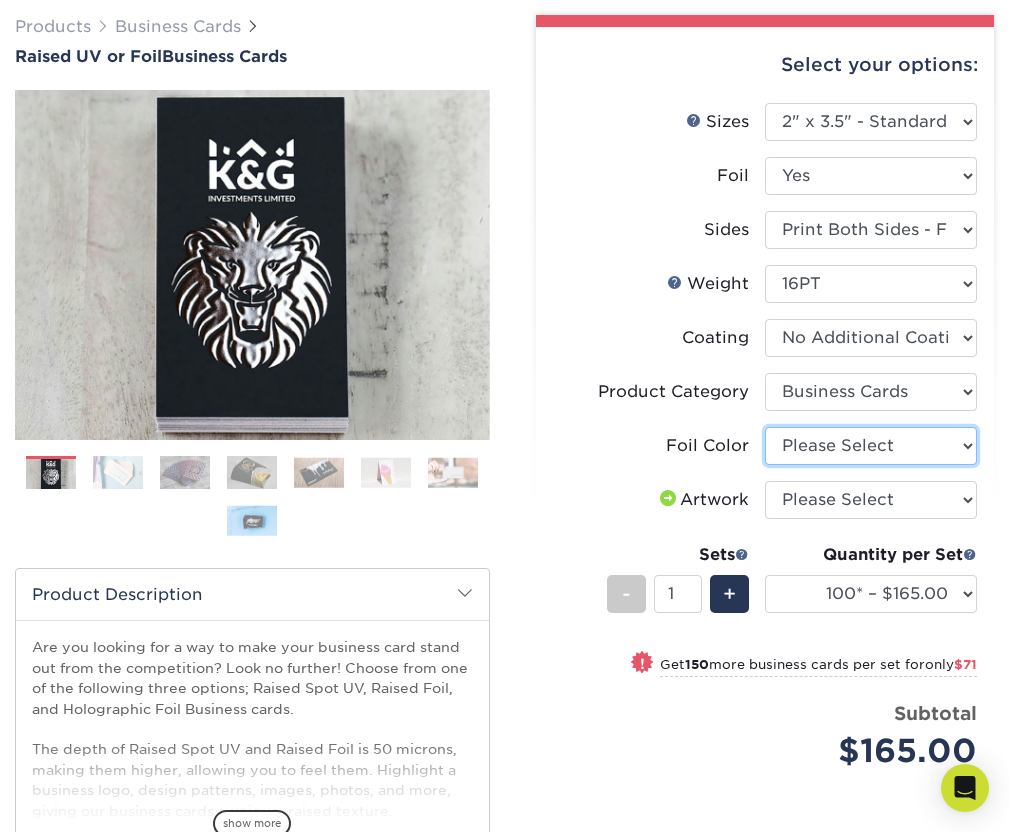 click on "Please Select Silver Foil Holographic Foil Gold Foil" at bounding box center [871, 446] 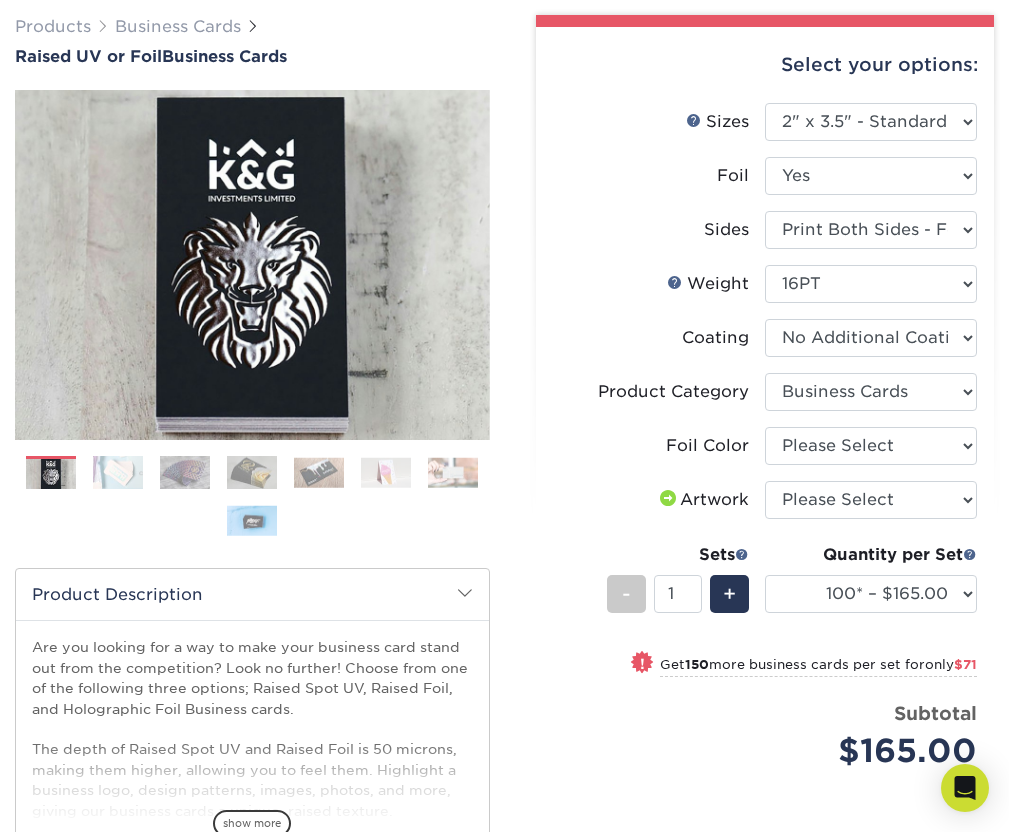 click at bounding box center [185, 472] 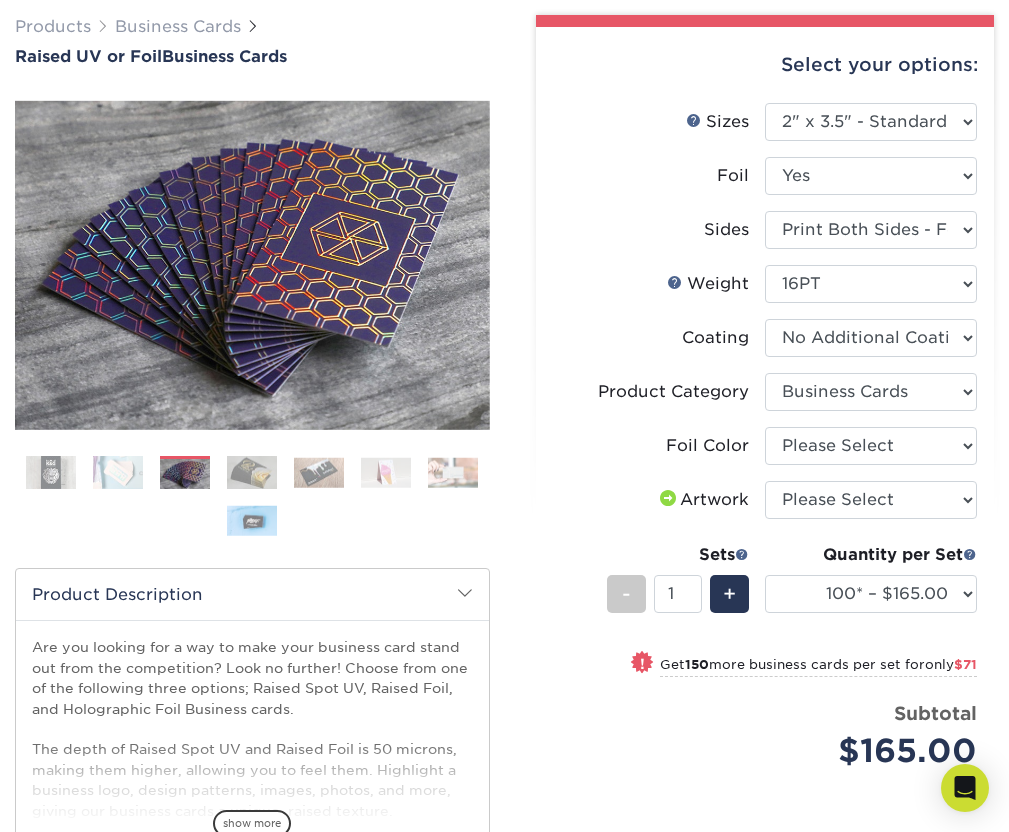 click at bounding box center (252, 472) 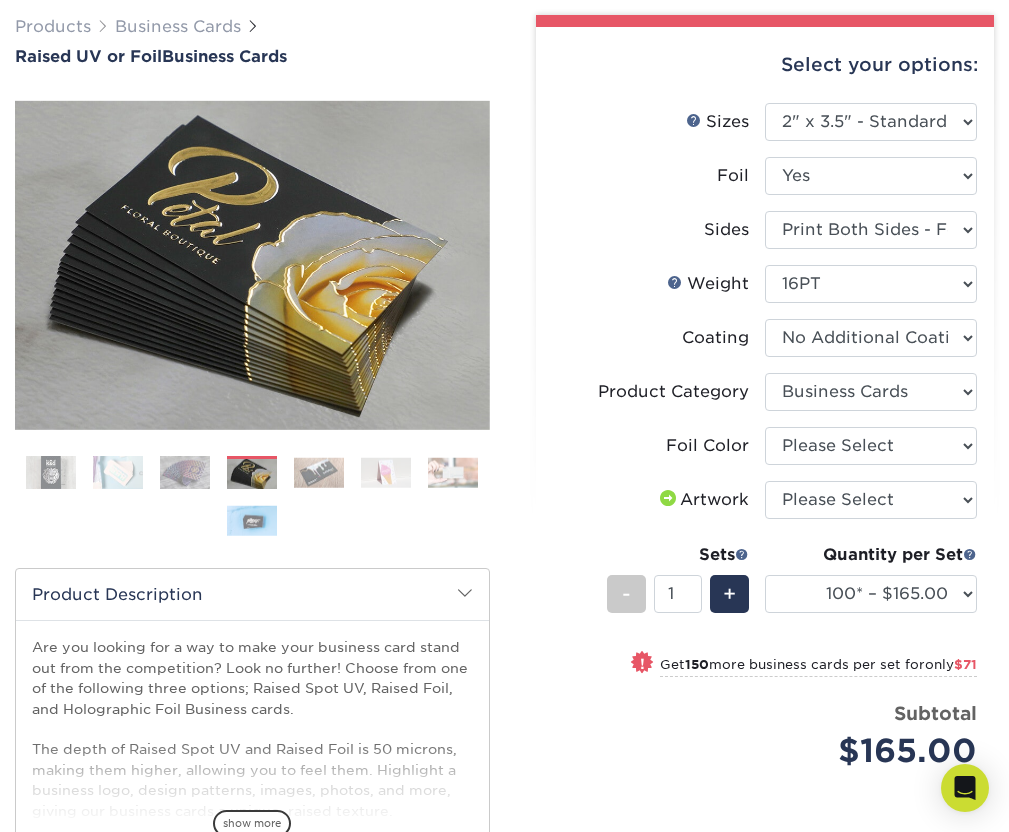 click at bounding box center (319, 472) 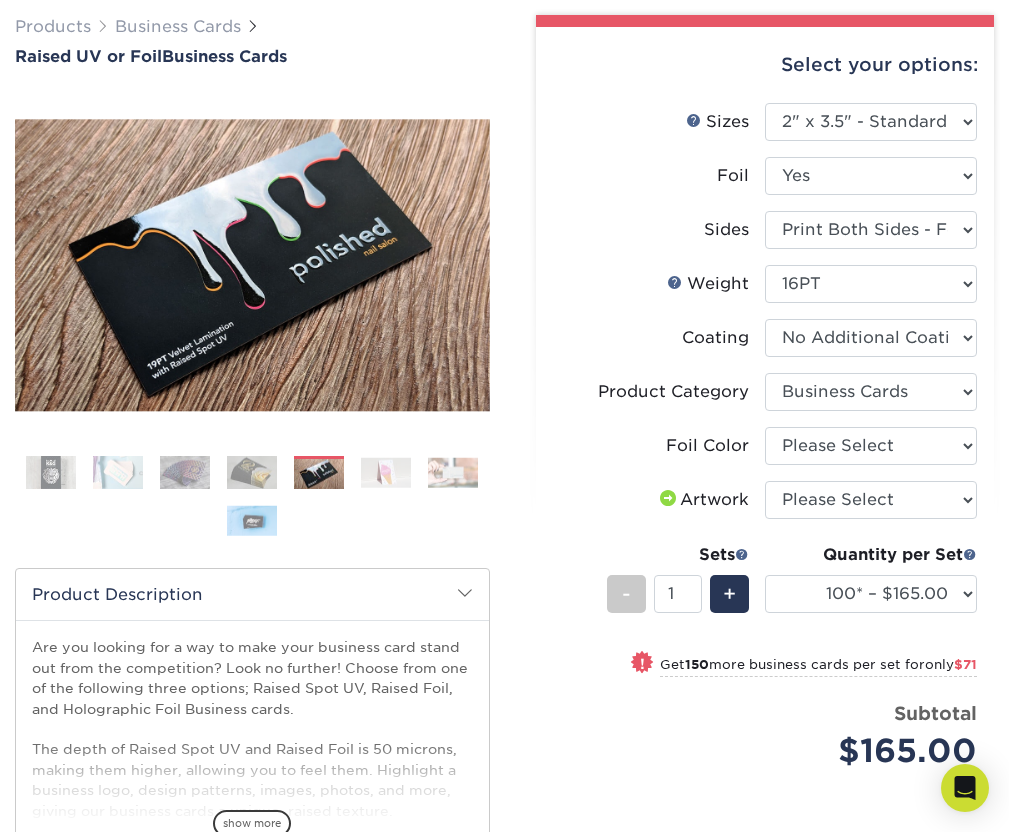 click at bounding box center [386, 472] 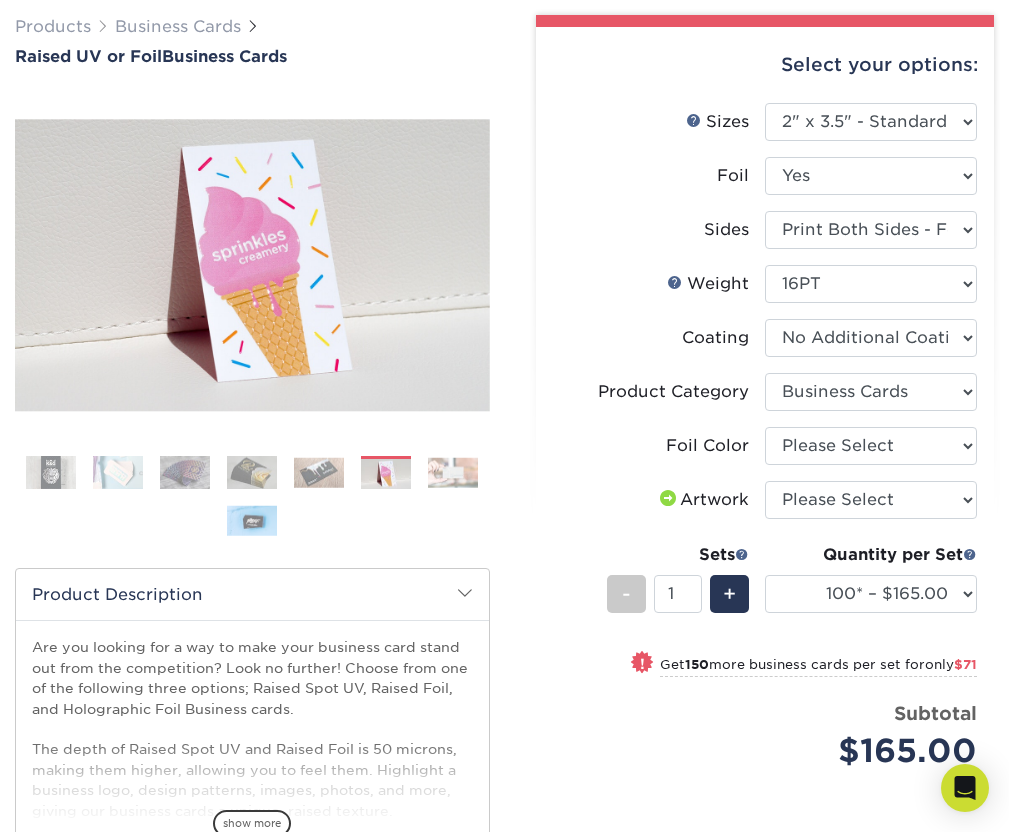 click at bounding box center [453, 472] 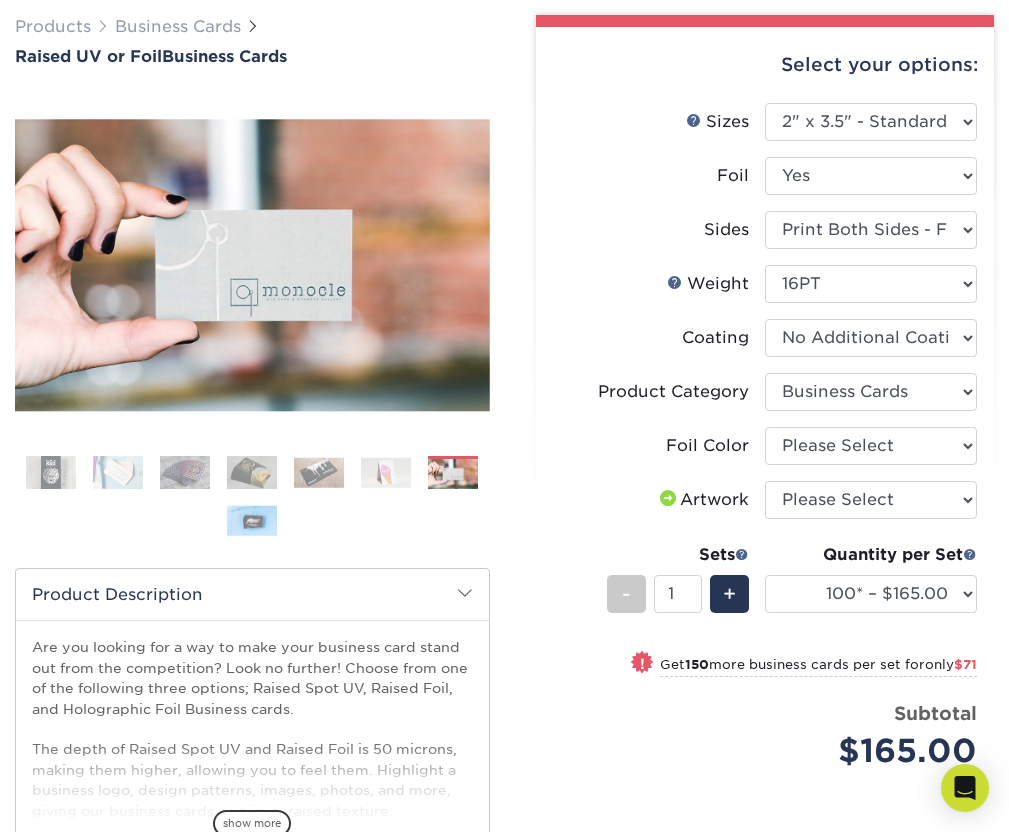 click at bounding box center (386, 472) 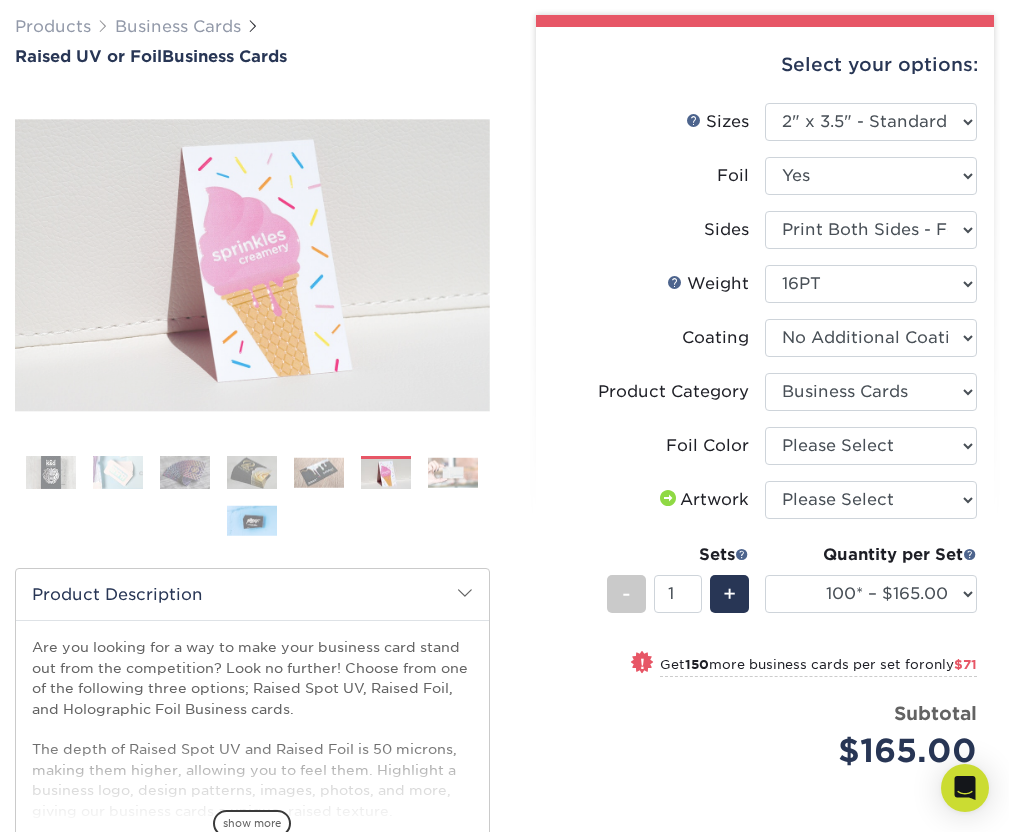 click at bounding box center [319, 472] 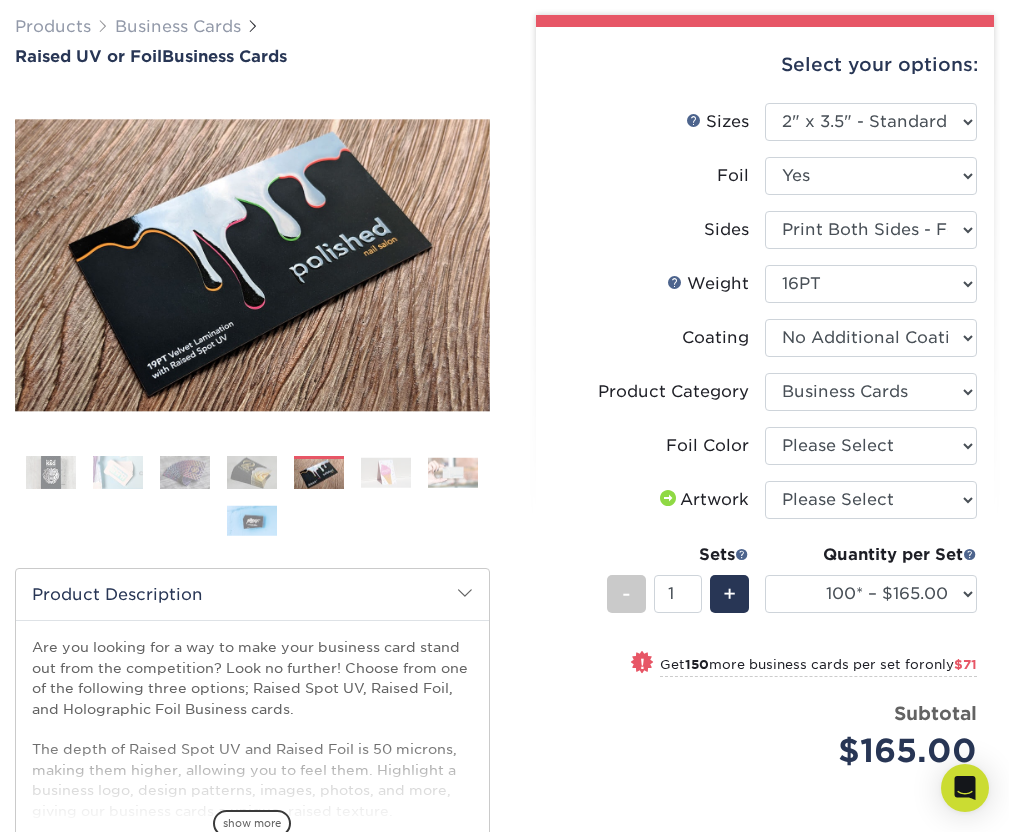 click at bounding box center (118, 472) 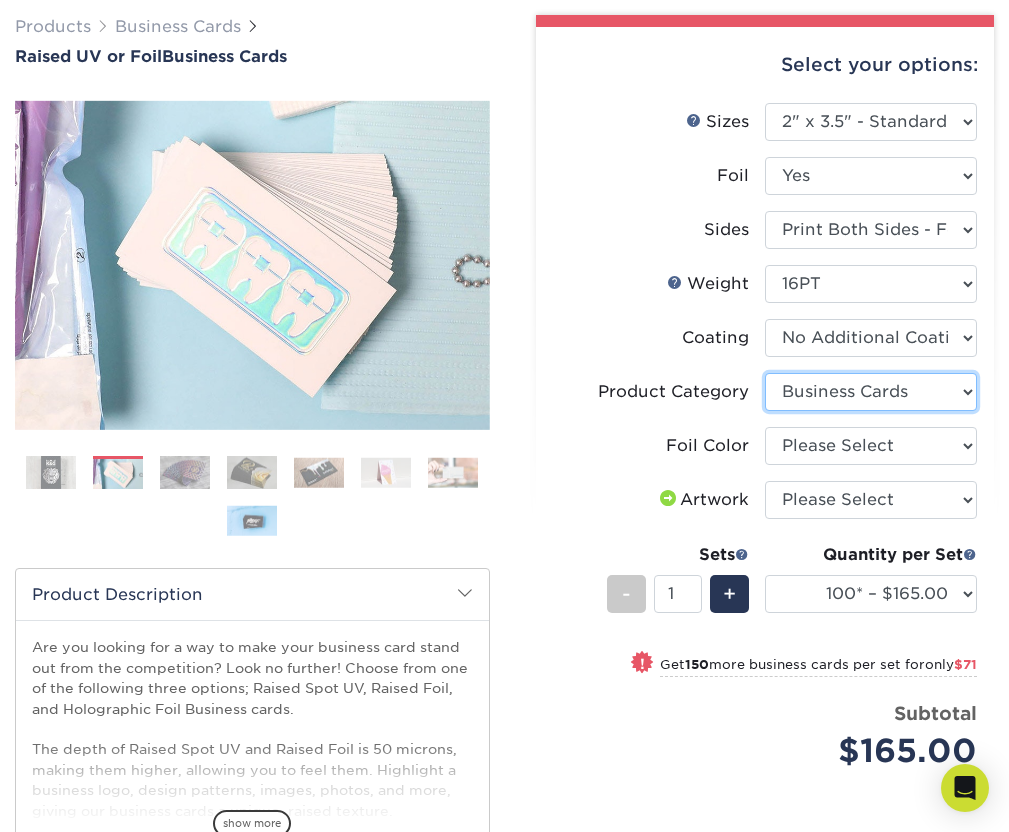 click on "Please Select Business Cards" at bounding box center (871, 392) 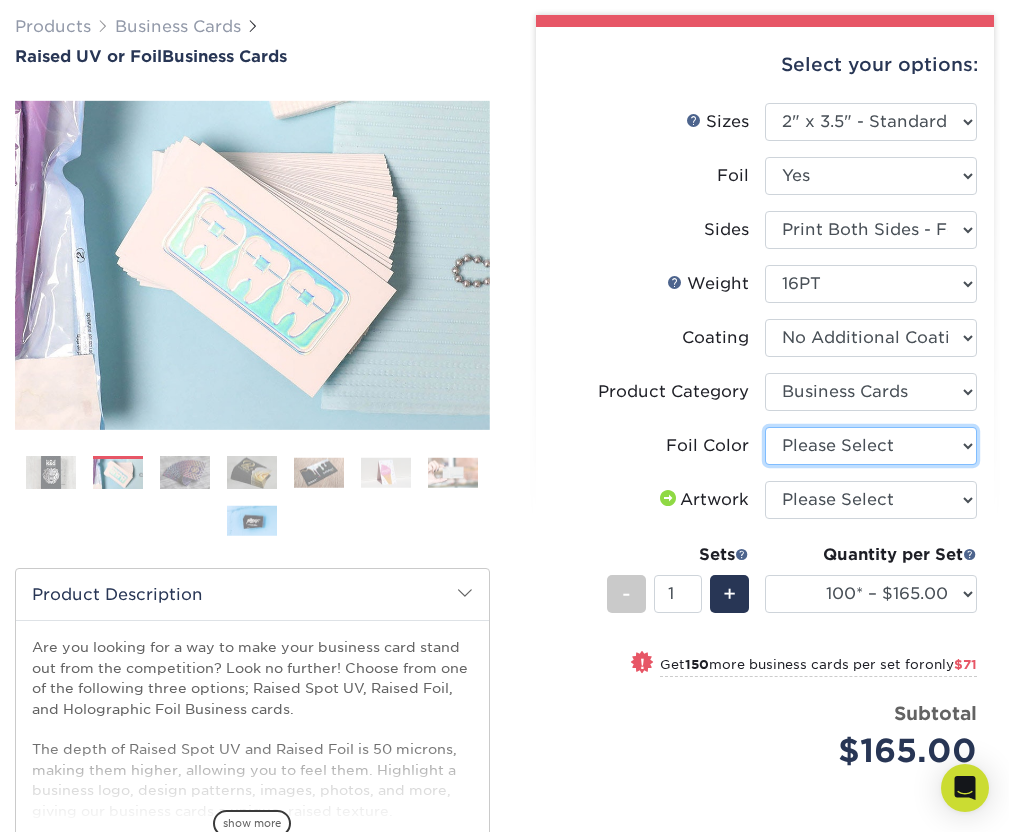 click on "Please Select Silver Foil Holographic Foil Gold Foil" at bounding box center (871, 446) 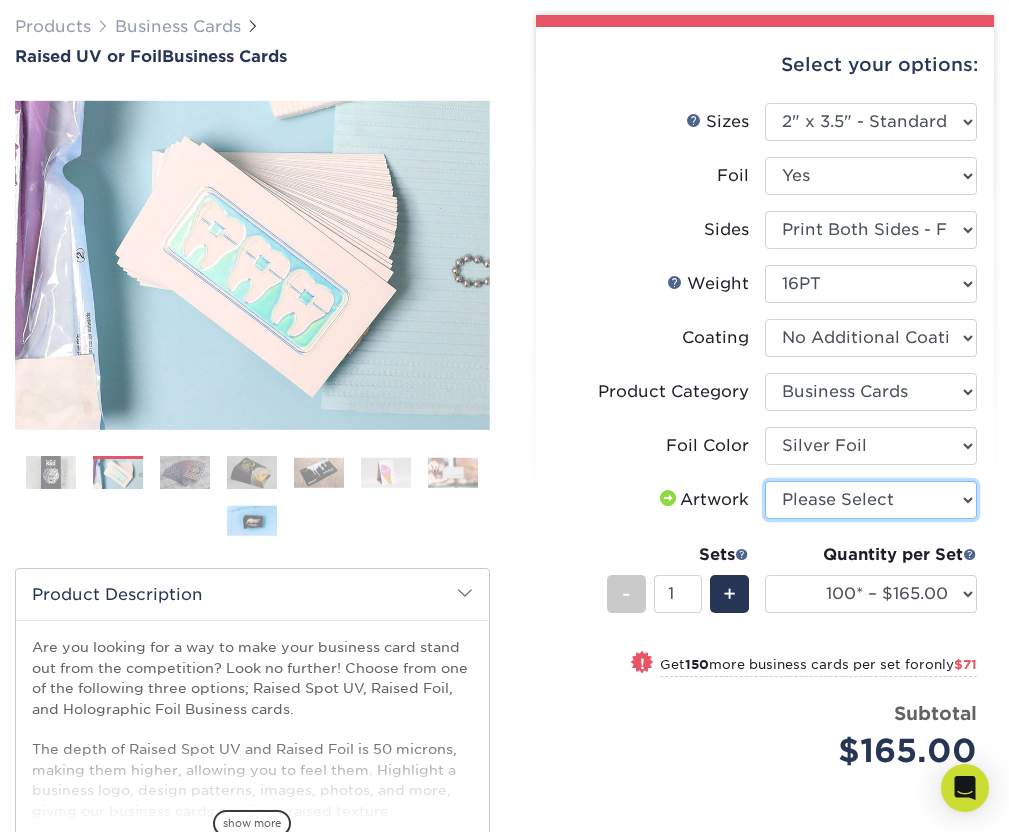 click on "Please Select I will upload files I need a design - $100" at bounding box center [871, 500] 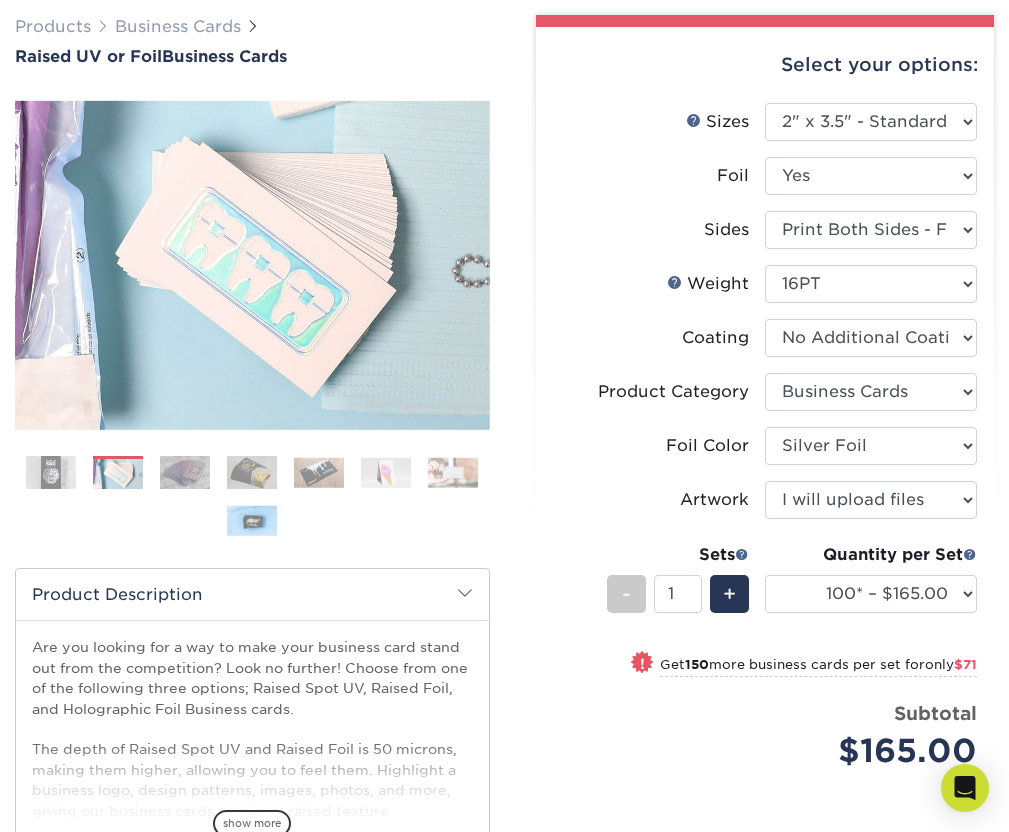click on "$165.00" at bounding box center (878, 751) 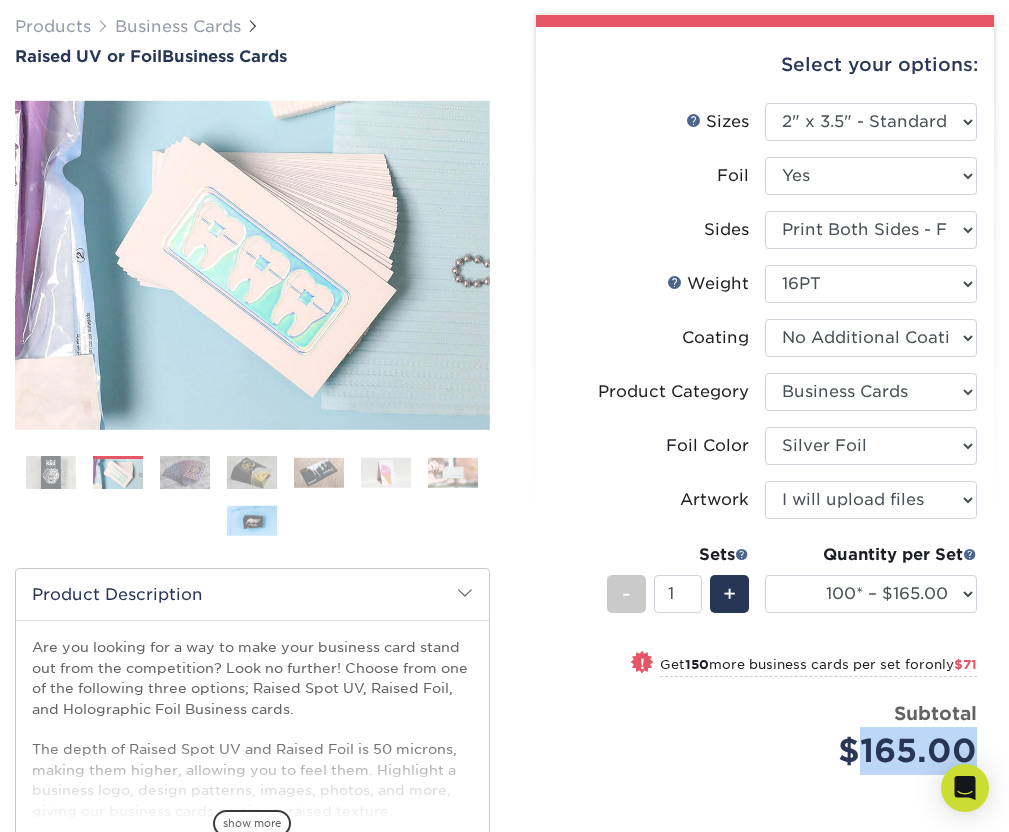 click on "$165.00" at bounding box center (878, 751) 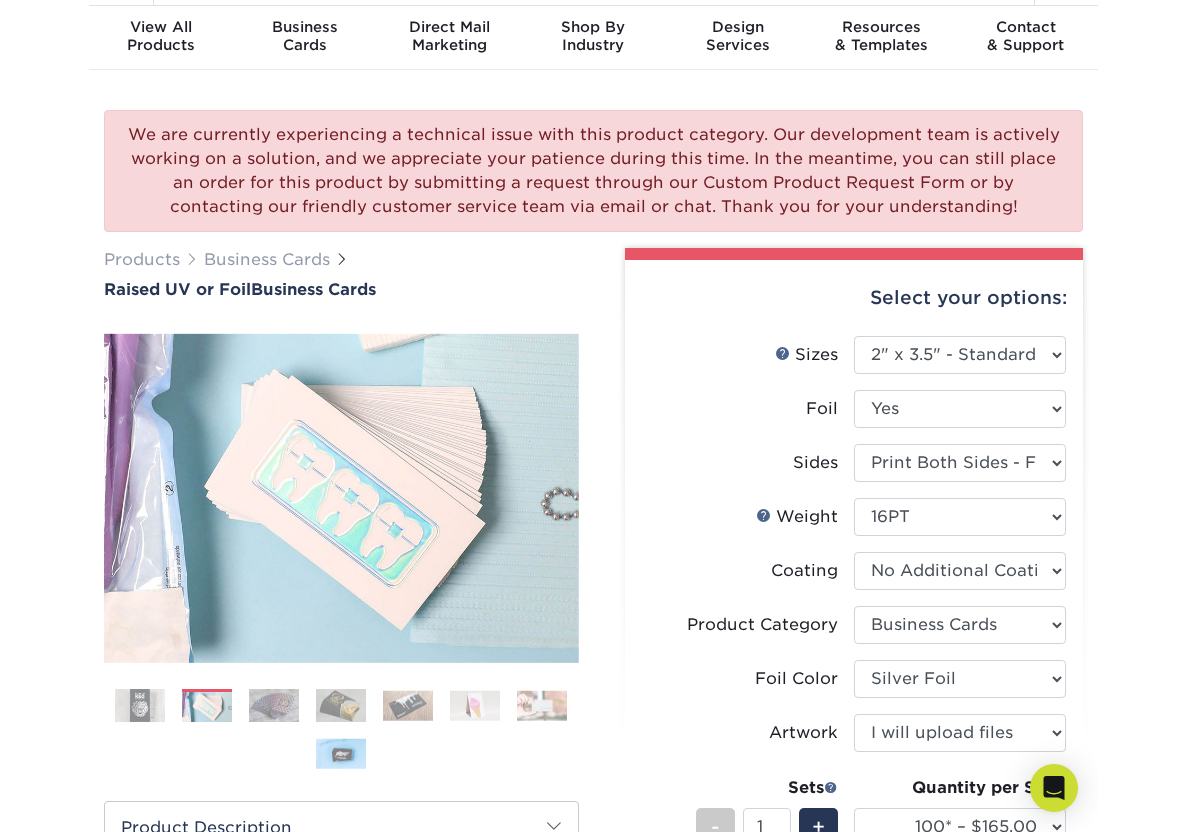 scroll, scrollTop: 0, scrollLeft: 0, axis: both 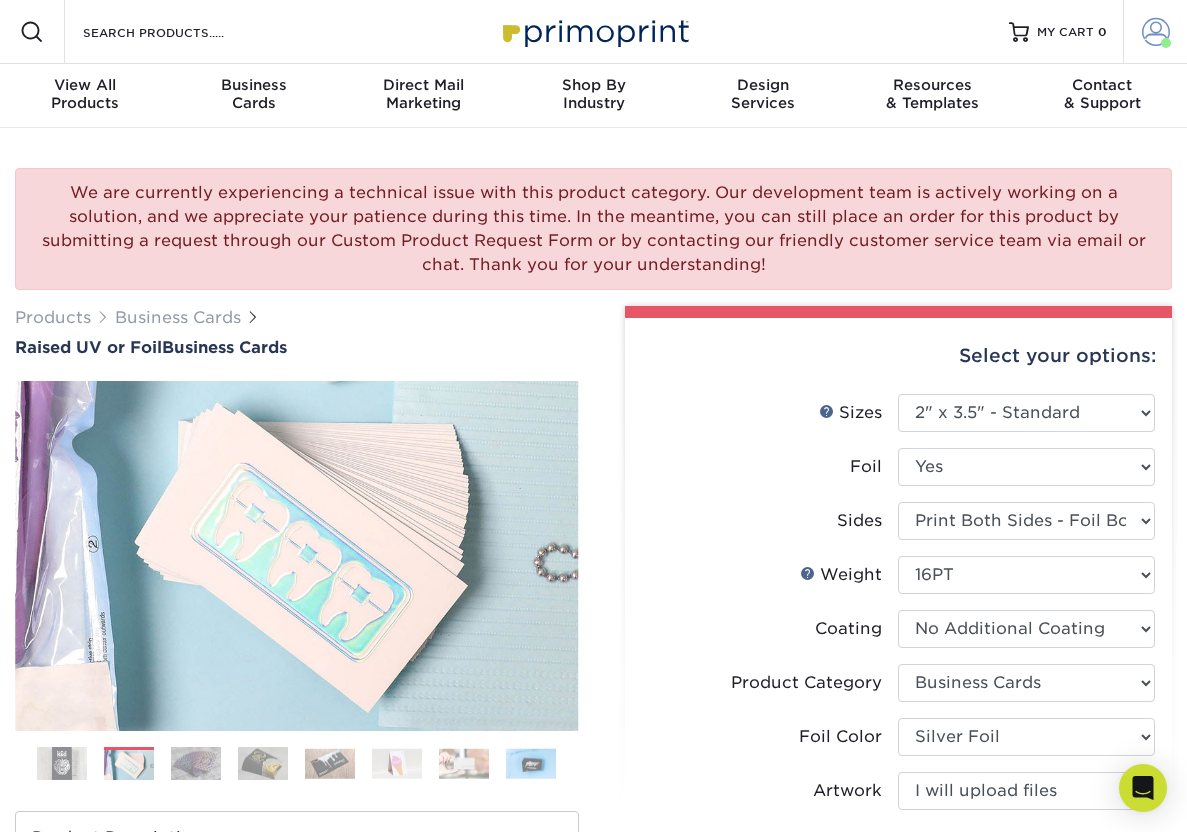 click at bounding box center (1156, 32) 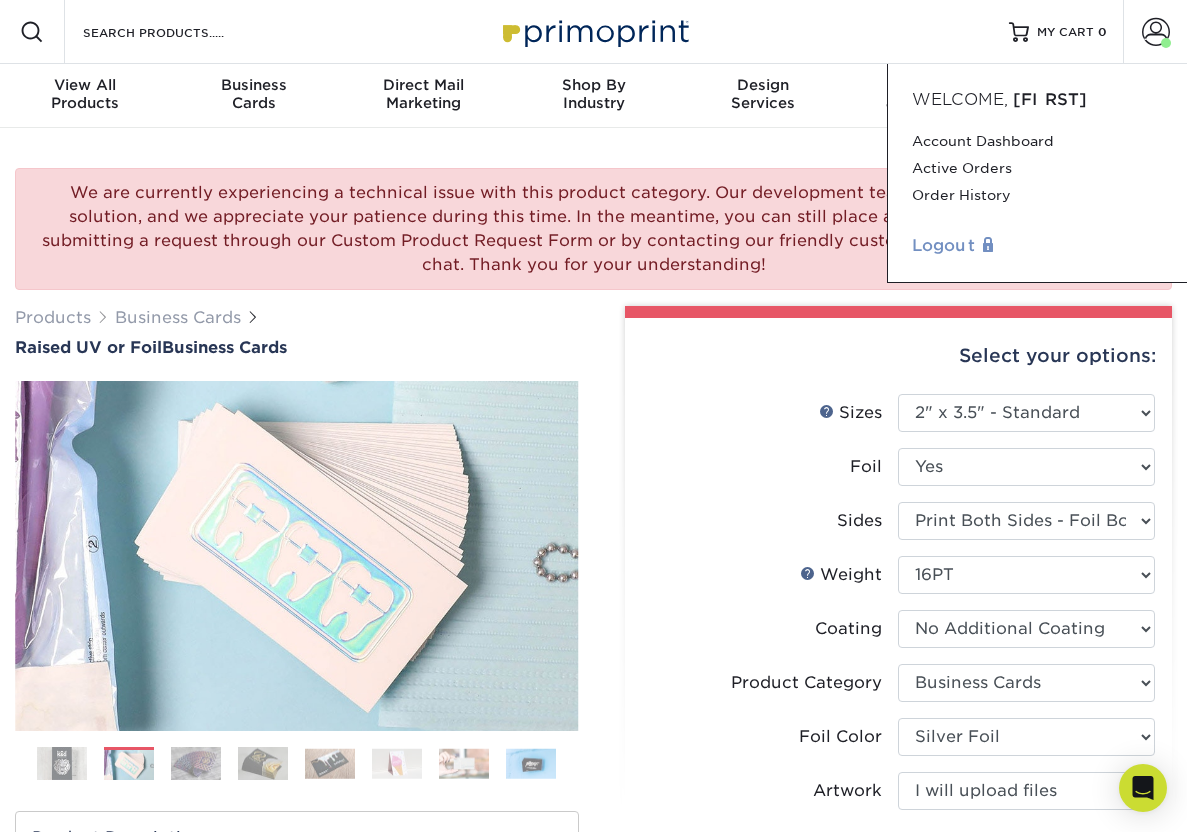 click on "Logout" at bounding box center (1037, 246) 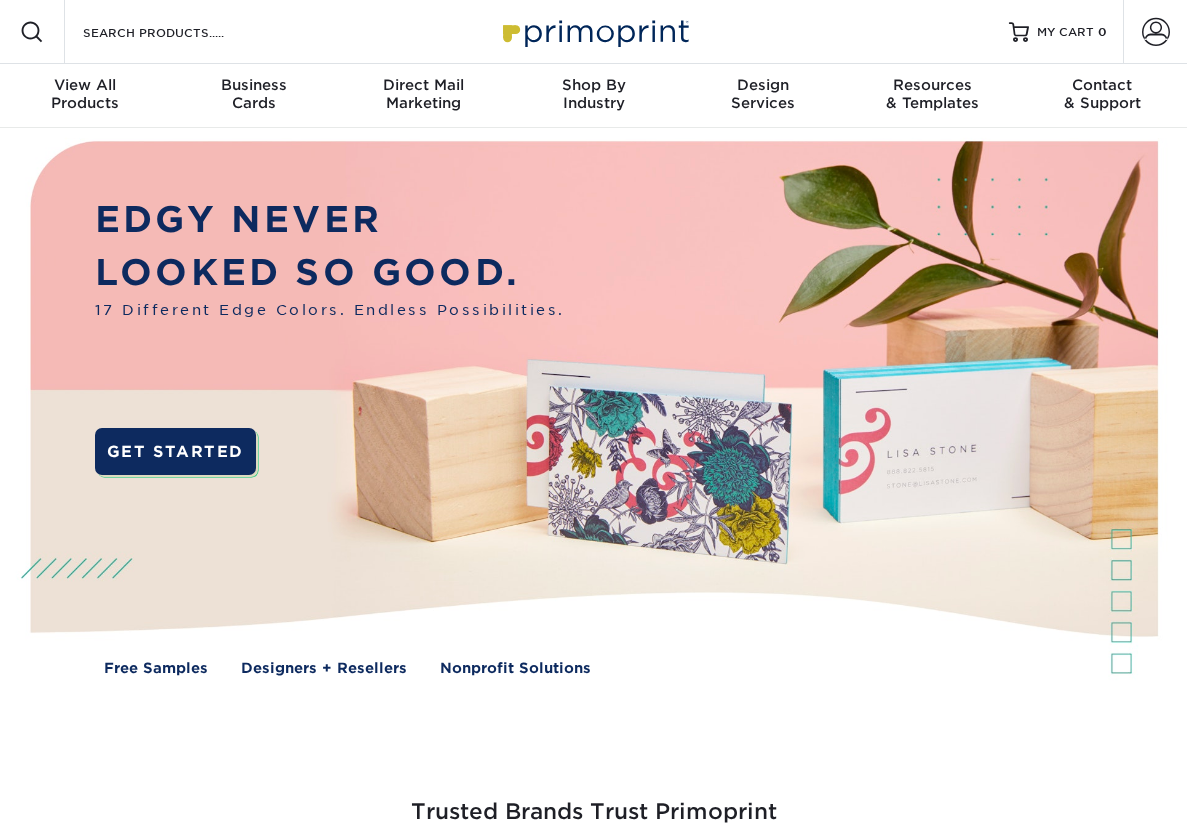 scroll, scrollTop: 0, scrollLeft: 0, axis: both 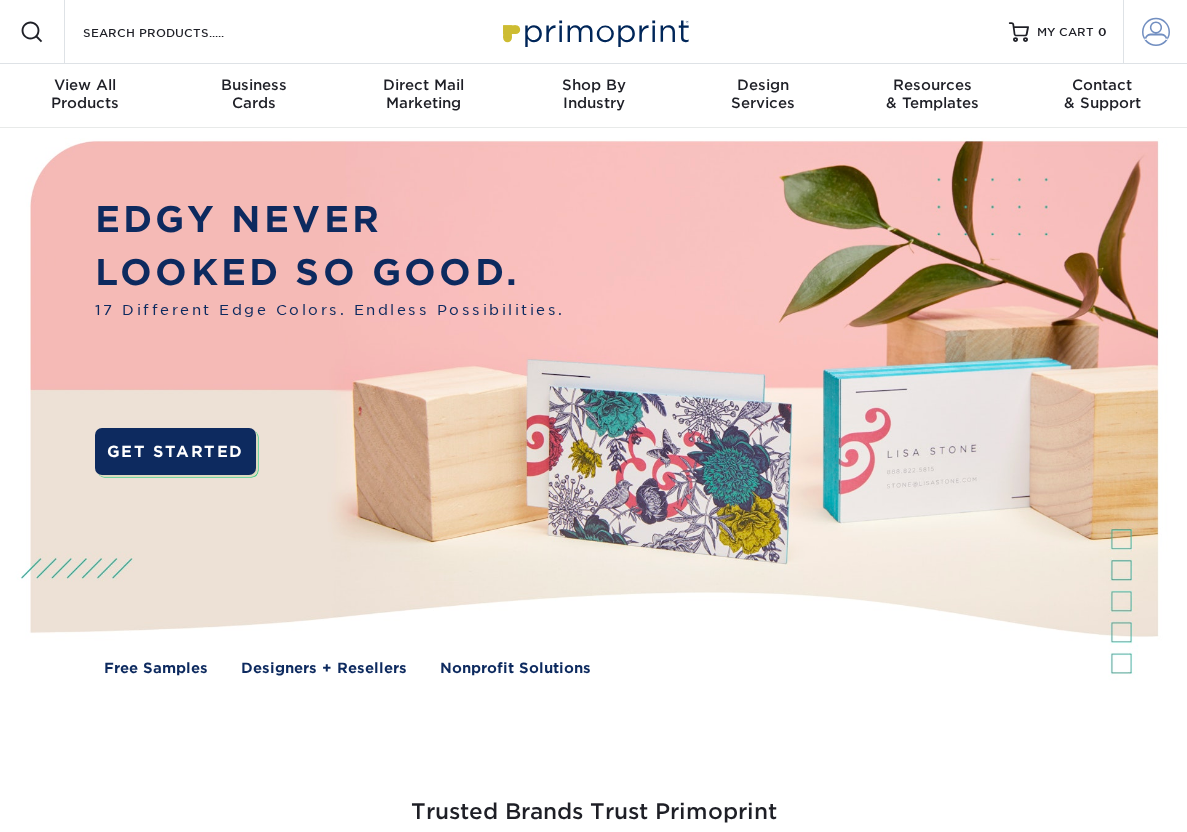 click at bounding box center [1156, 32] 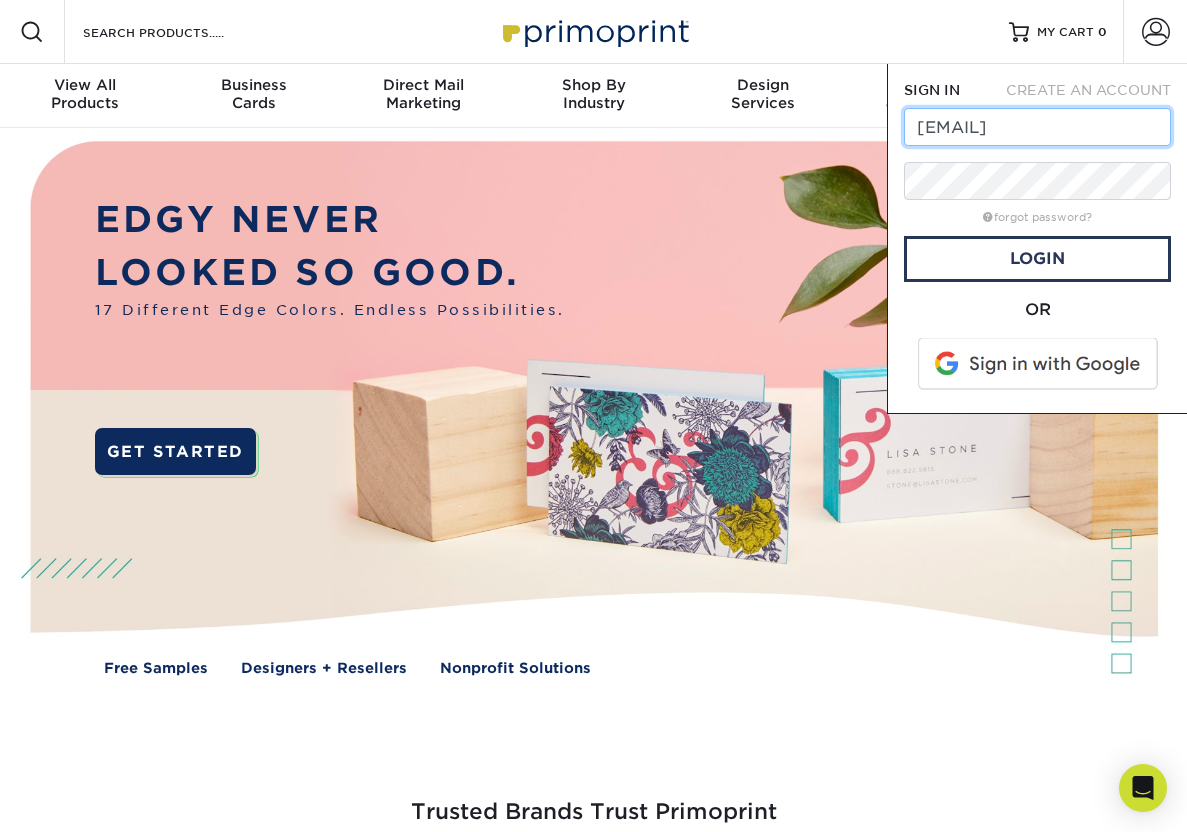 click on "jennifer@loverly.com" at bounding box center (1037, 127) 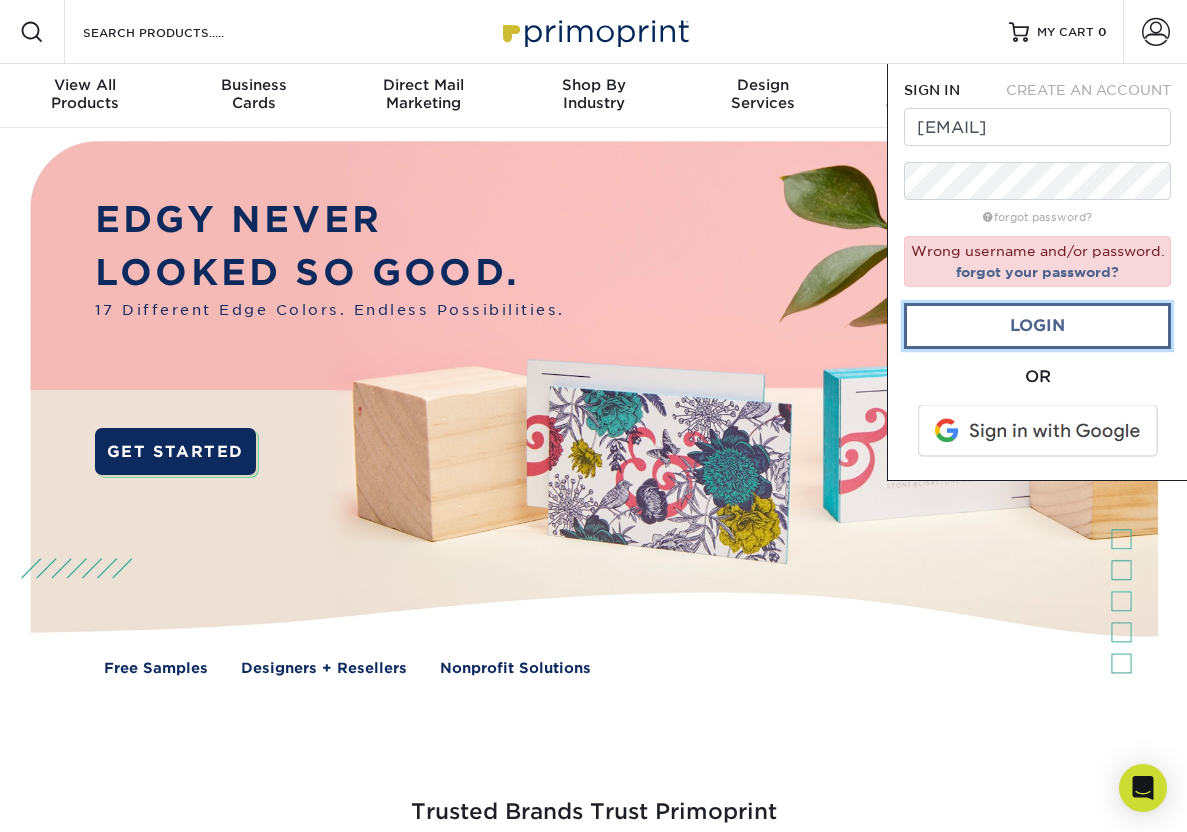 click on "Login" at bounding box center (1037, 326) 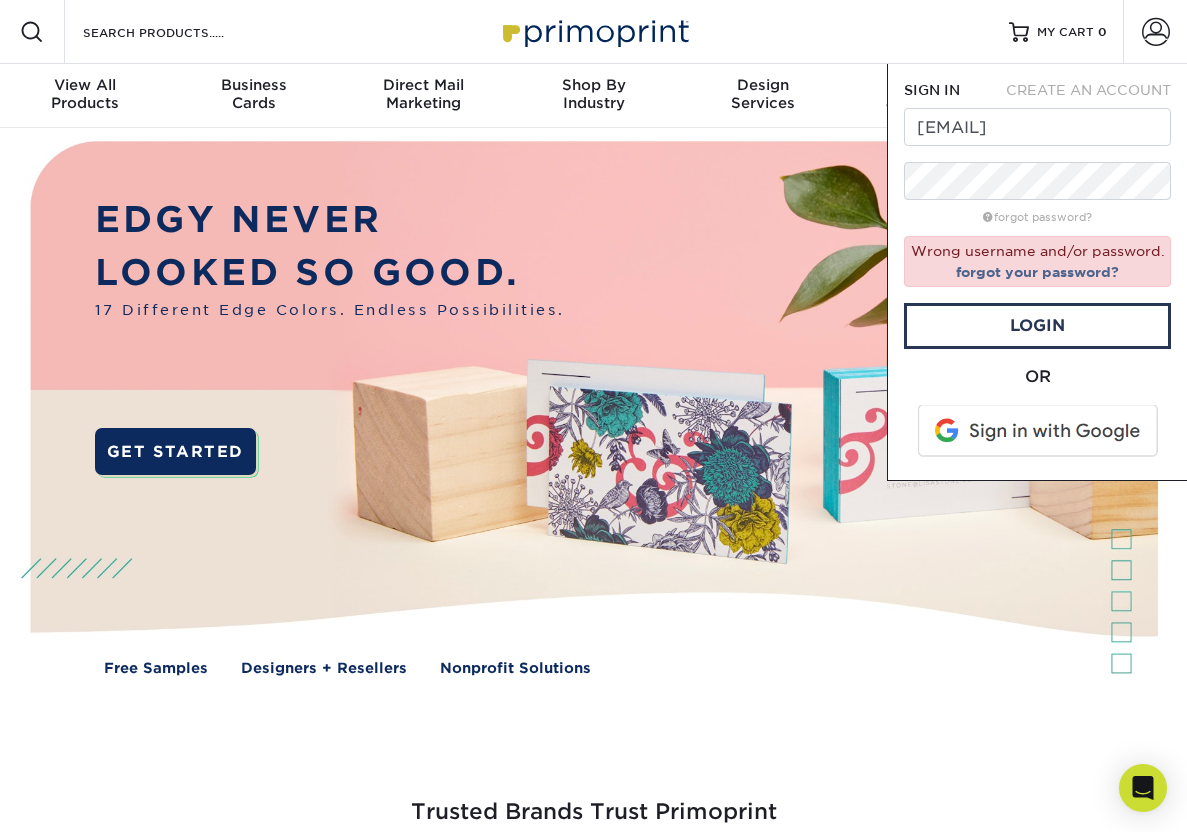 click at bounding box center (1039, 431) 